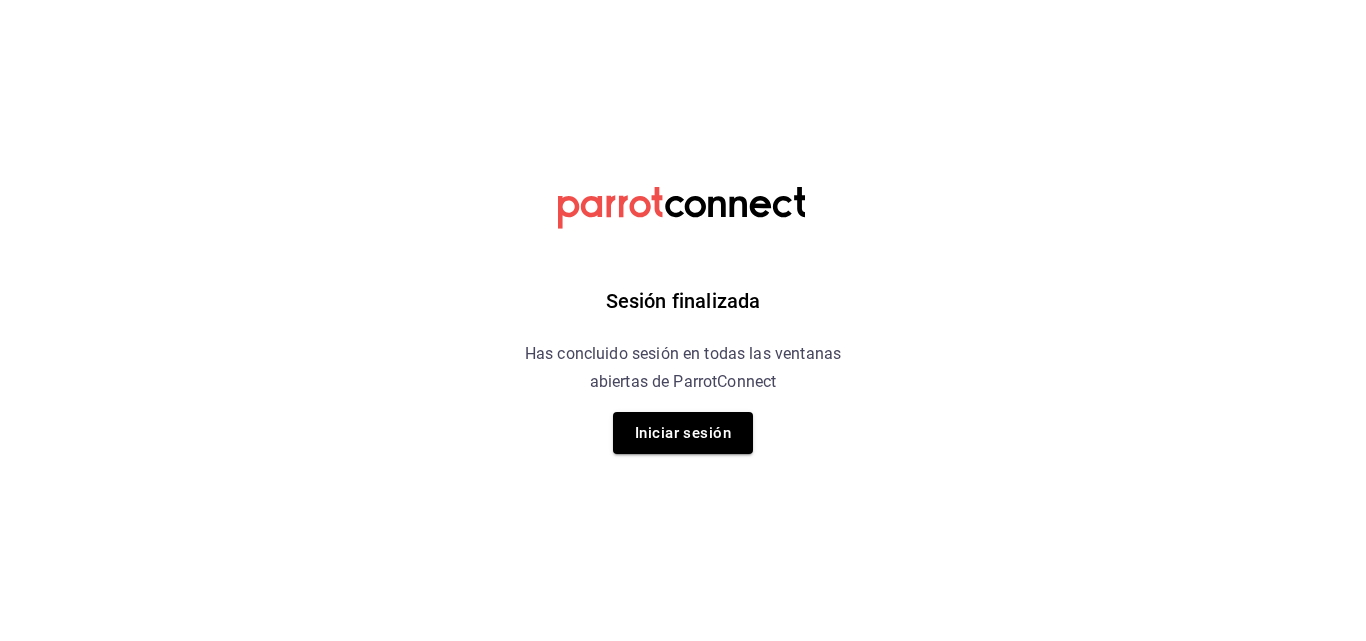 scroll, scrollTop: 0, scrollLeft: 0, axis: both 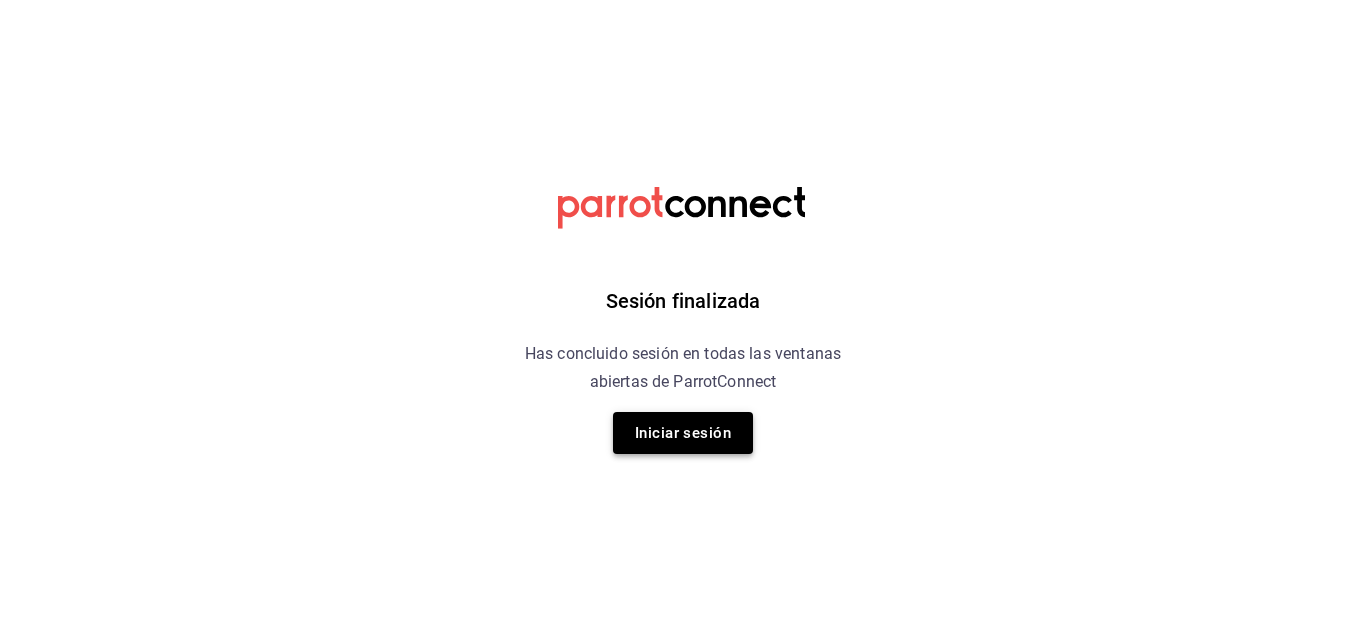 click on "Iniciar sesión" at bounding box center (683, 433) 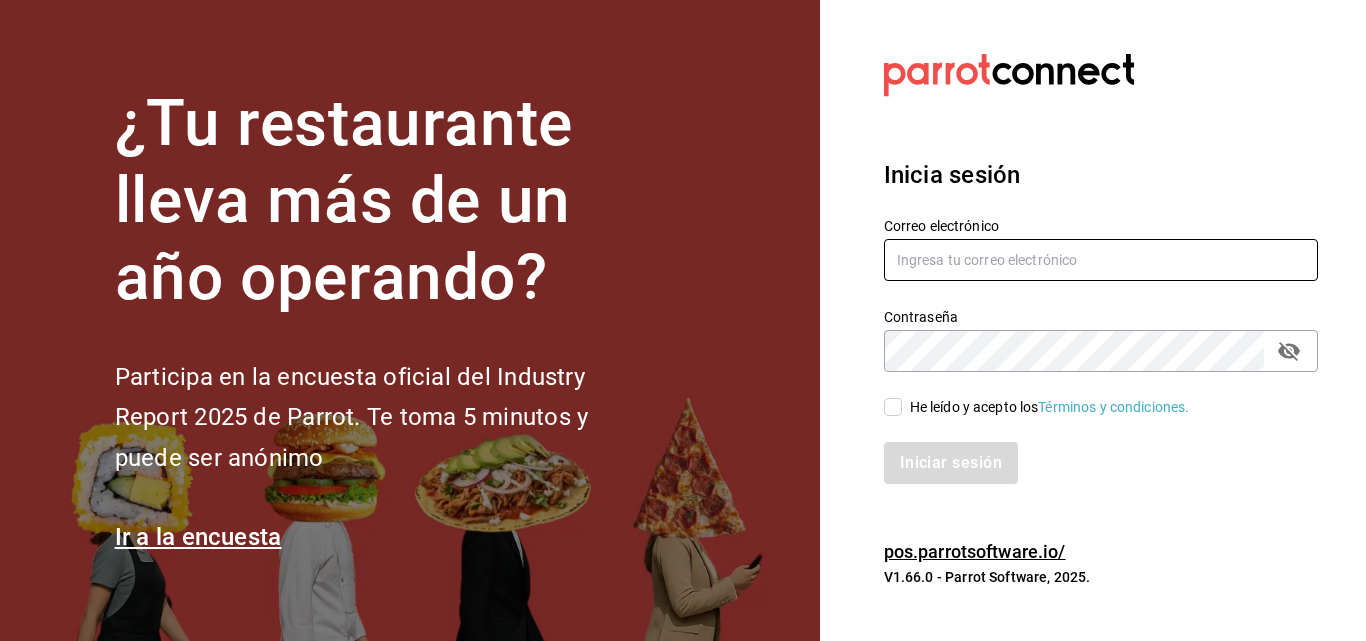 type on "[USERNAME]@example.com" 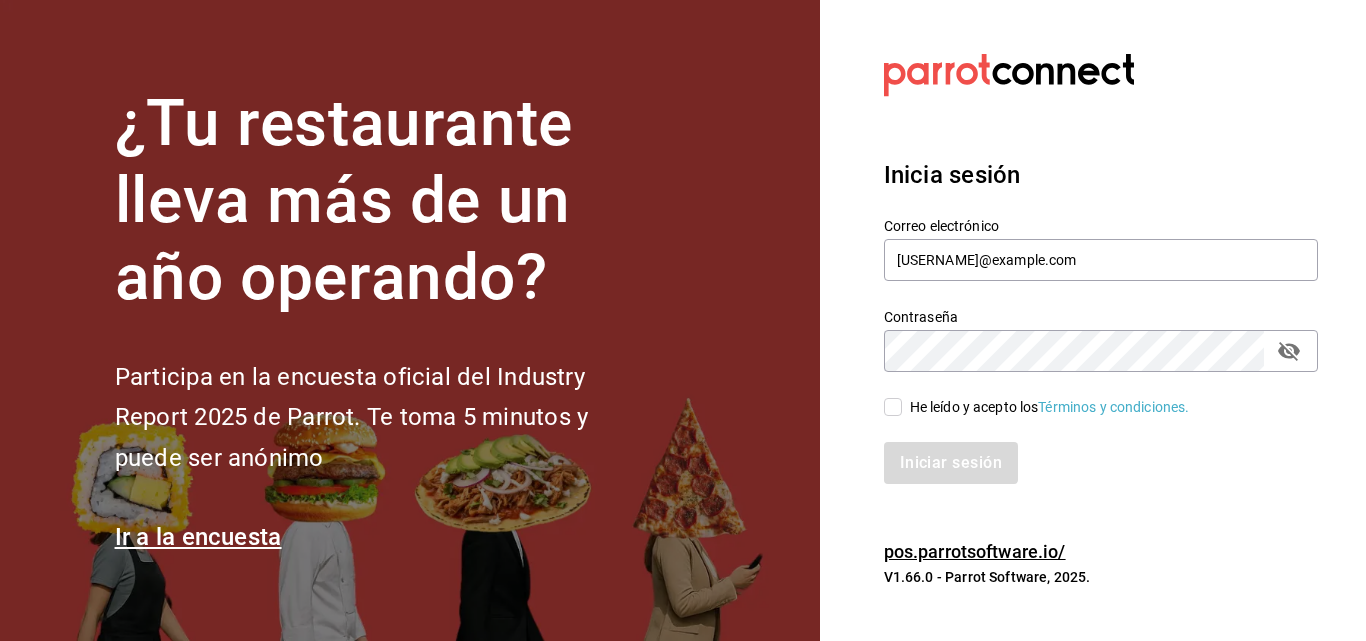 click on "He leído y acepto los  Términos y condiciones." at bounding box center (893, 407) 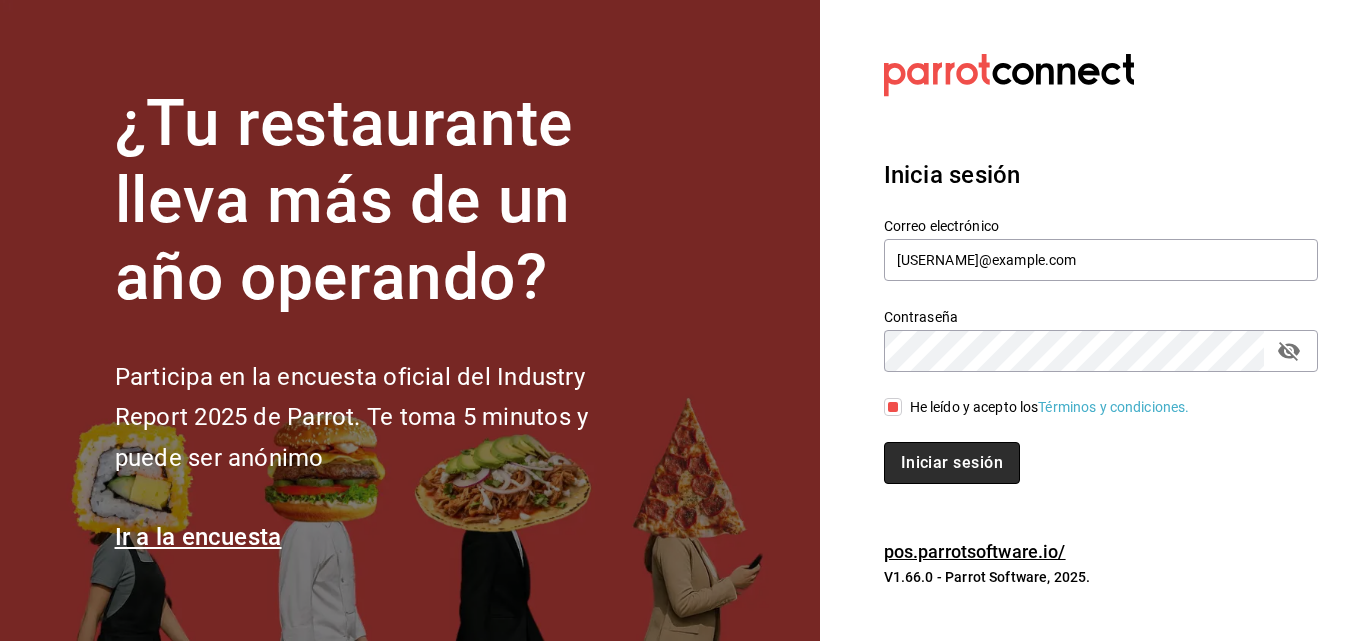 click on "Iniciar sesión" at bounding box center (952, 463) 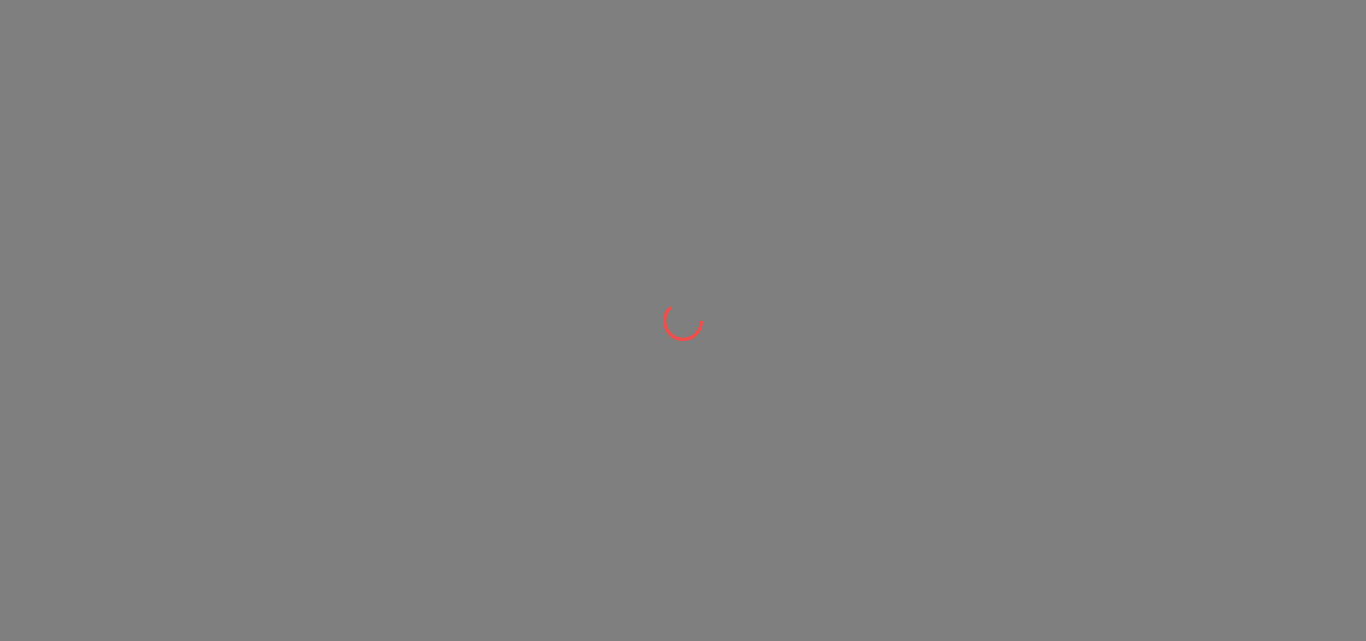 scroll, scrollTop: 0, scrollLeft: 0, axis: both 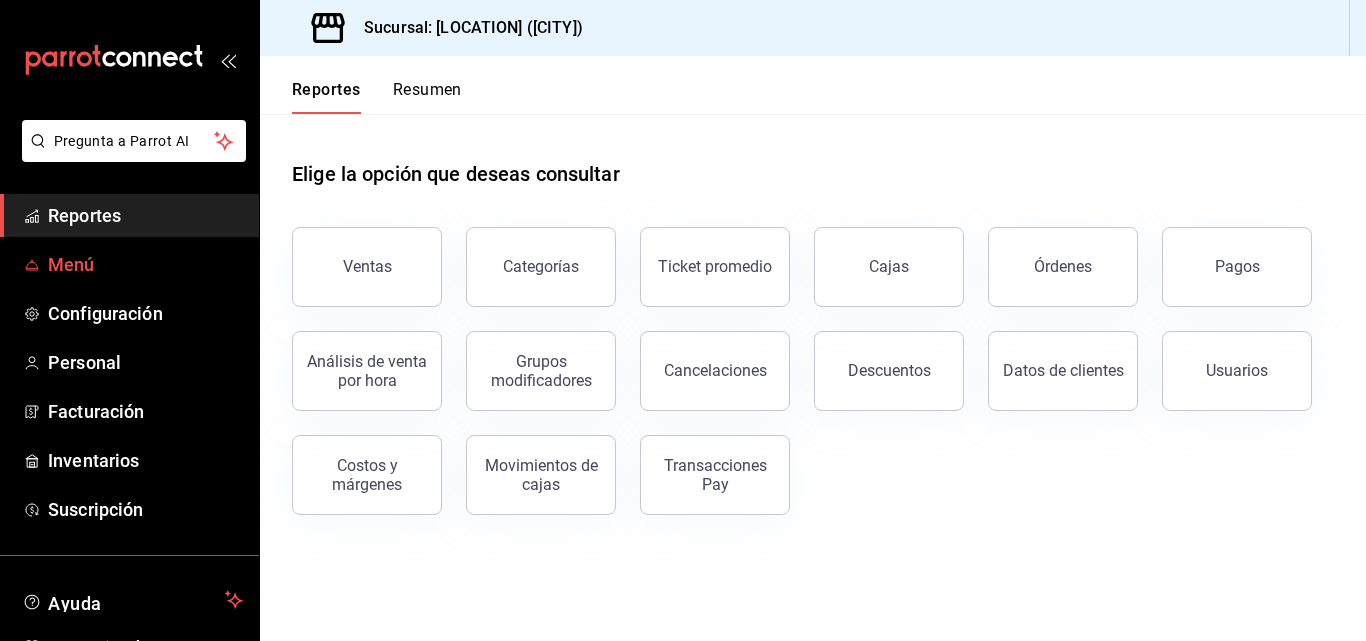 click on "Menú" at bounding box center (145, 264) 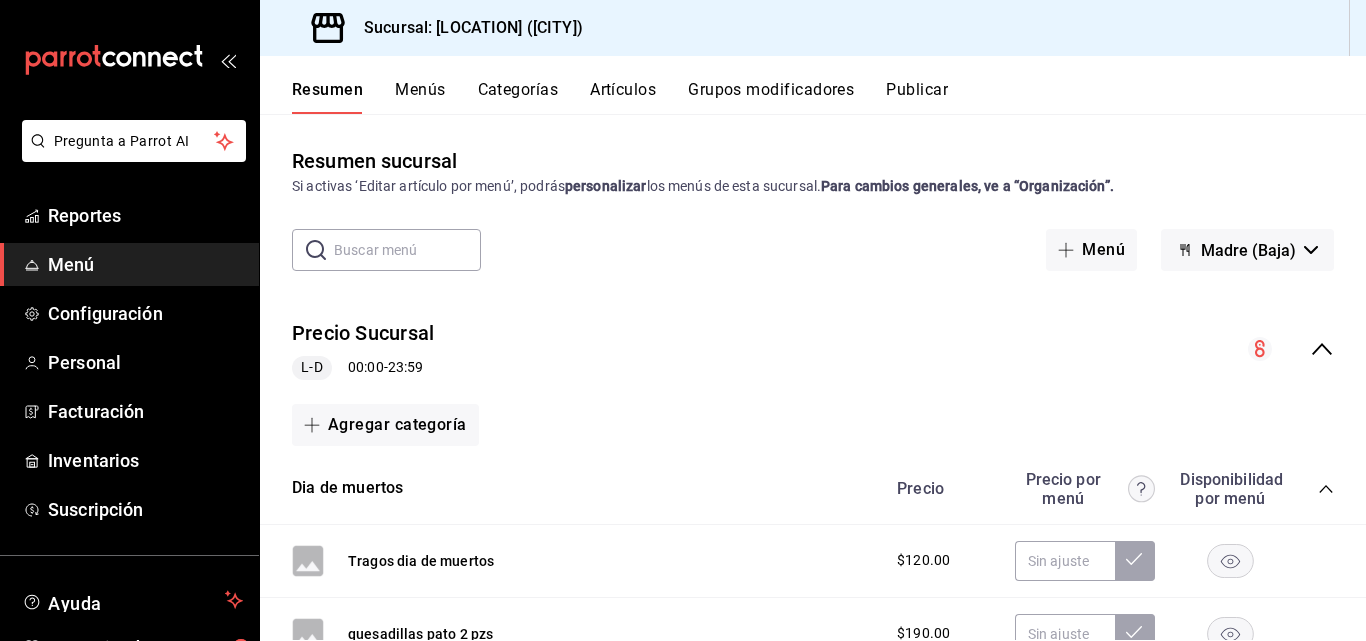 click on "Artículos" at bounding box center [623, 97] 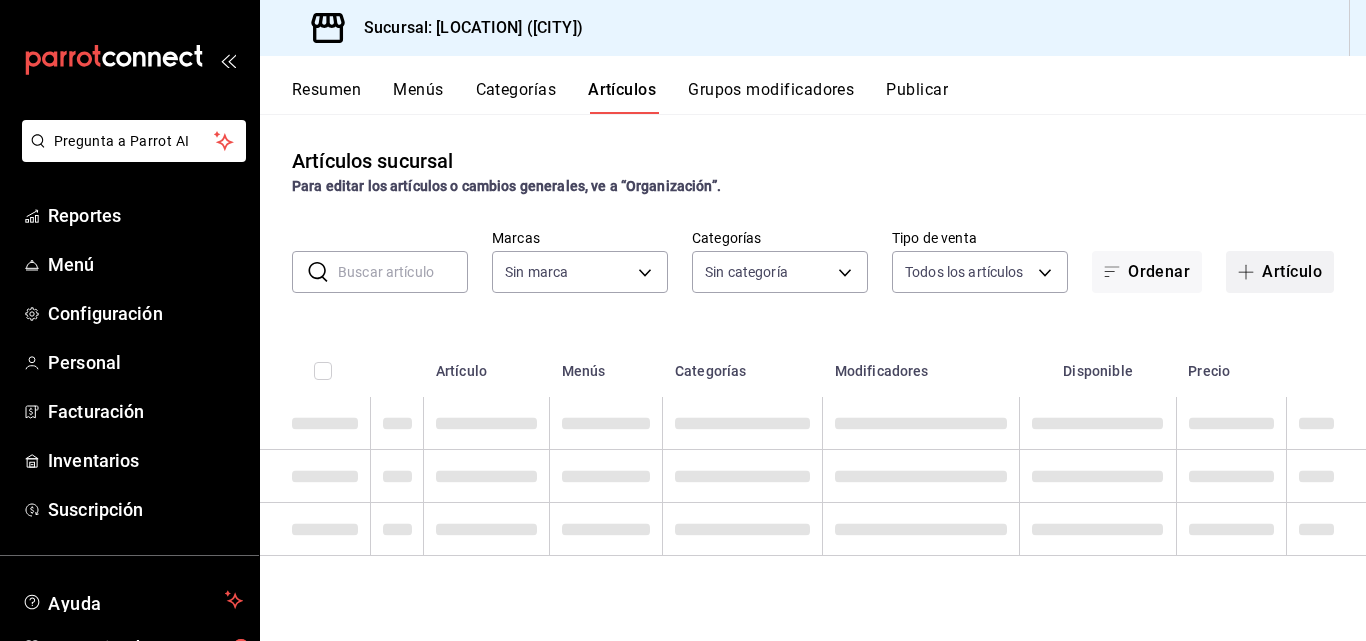 click on "Artículo" at bounding box center (1280, 272) 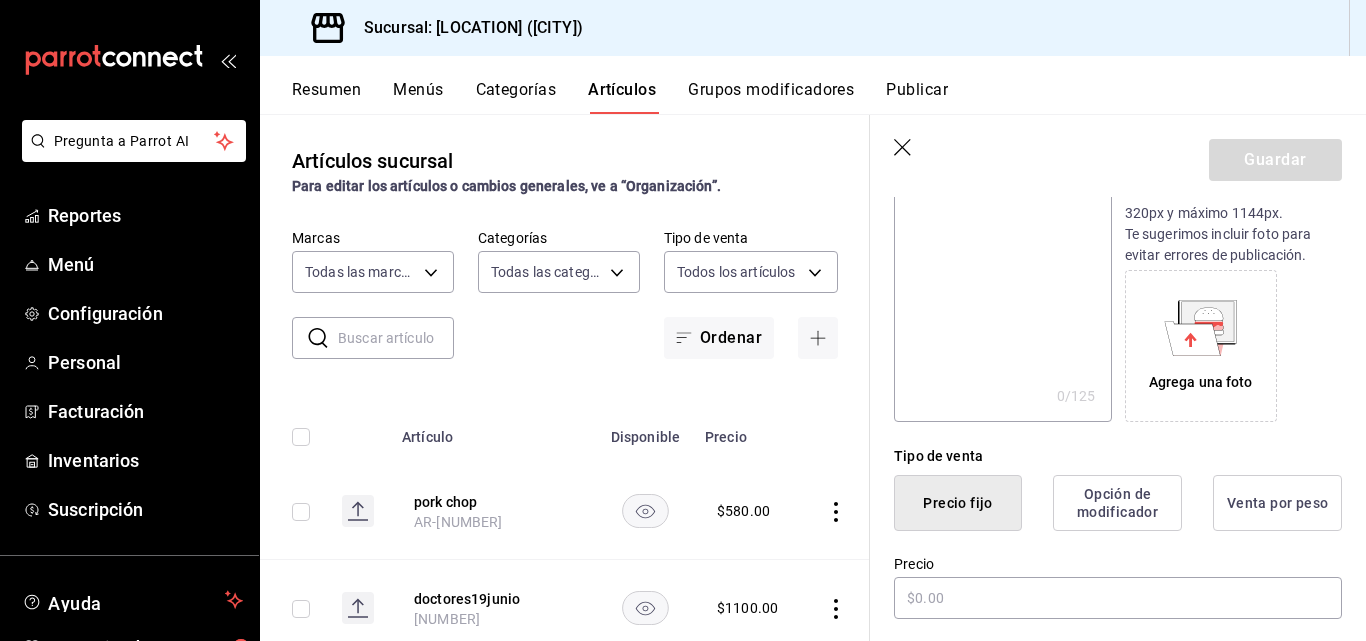 scroll, scrollTop: 470, scrollLeft: 0, axis: vertical 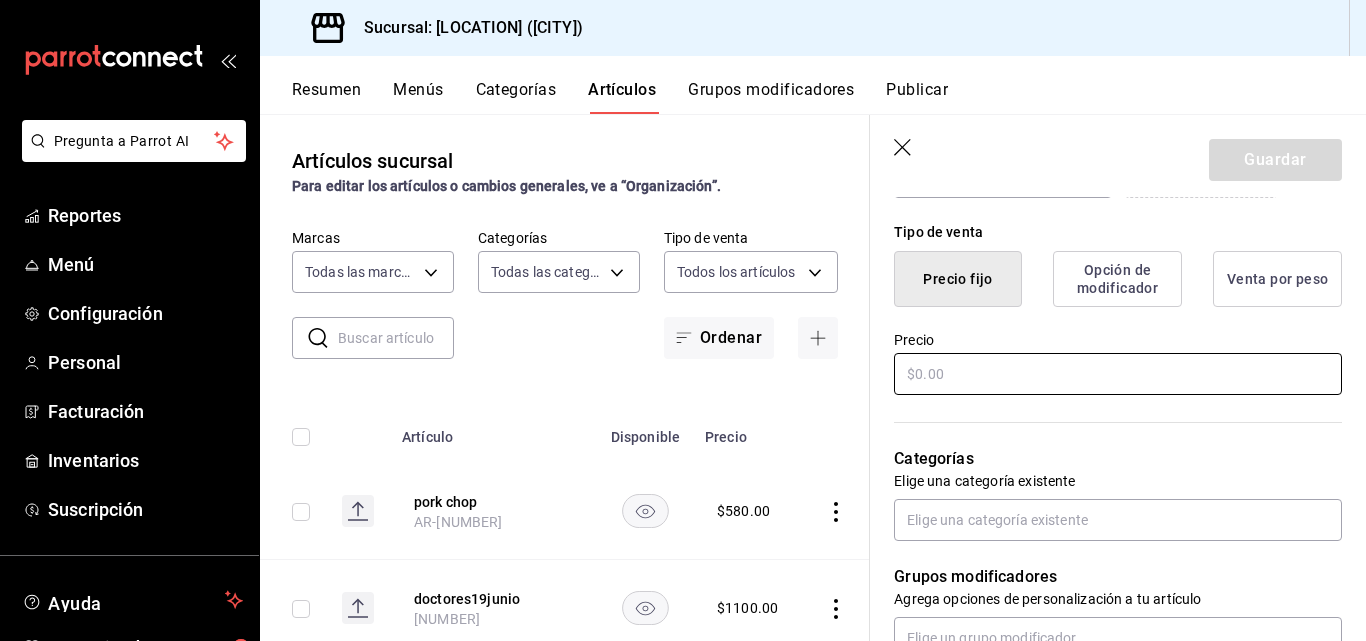 type on "tostada de ceviche escala en [LOCATION]" 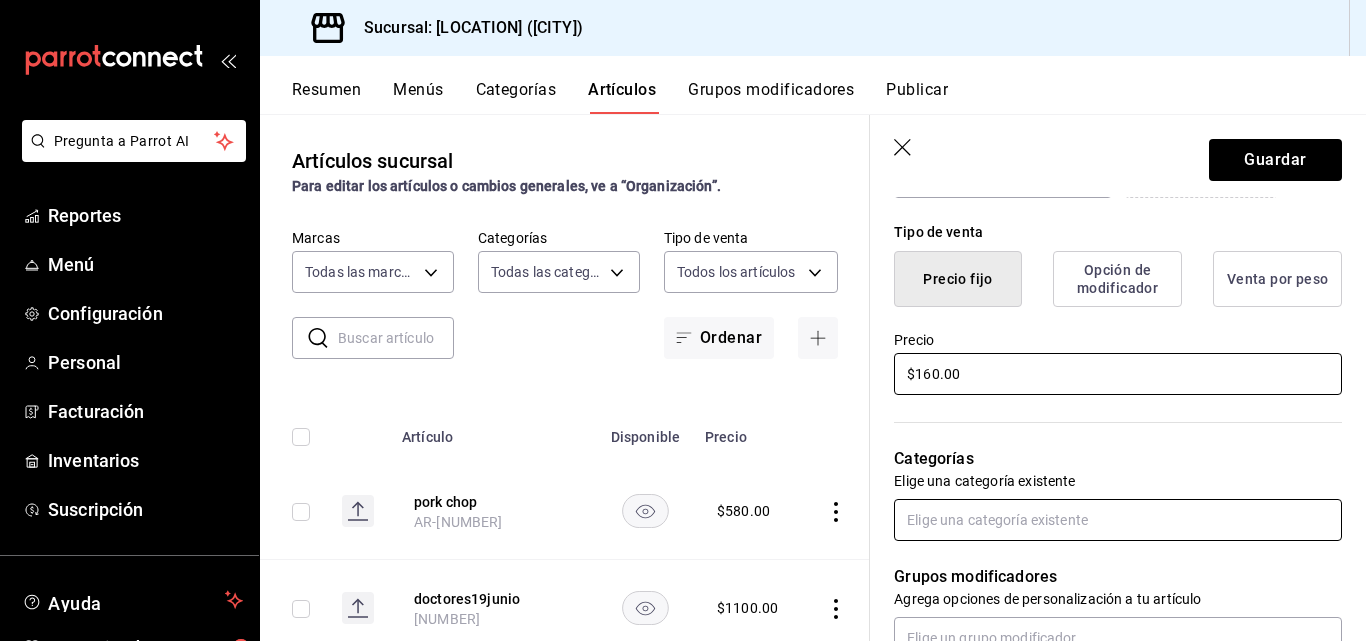 type on "$160.00" 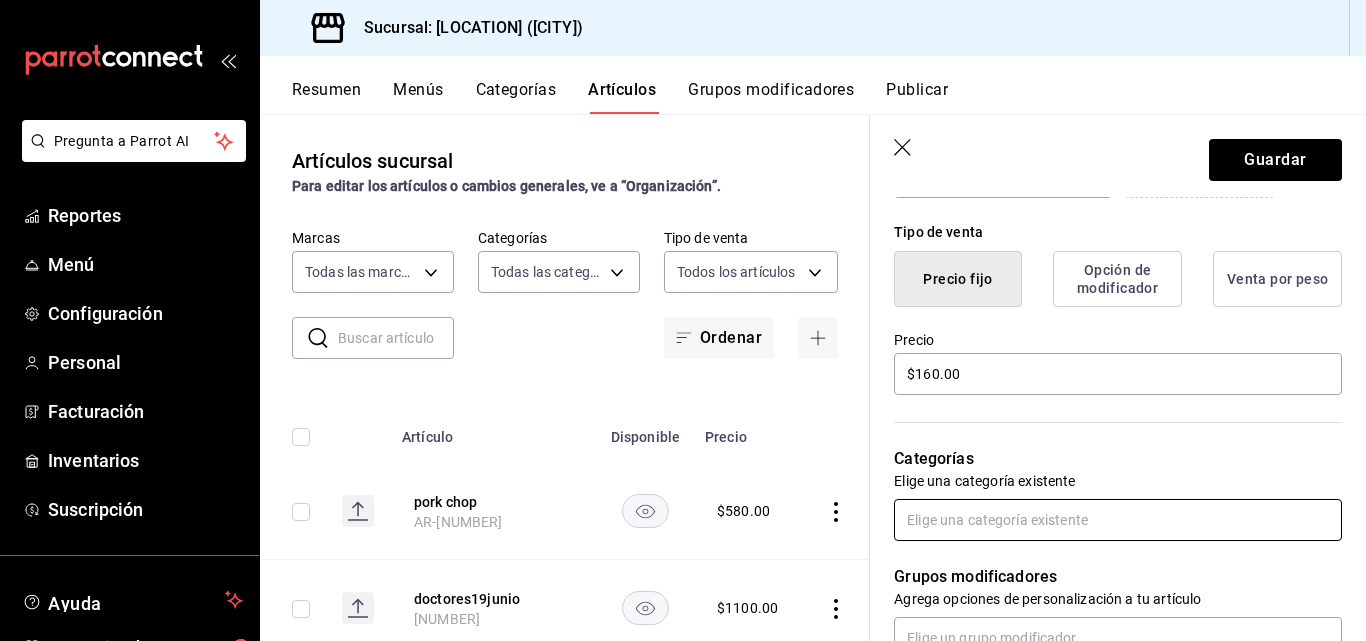 click at bounding box center [1118, 520] 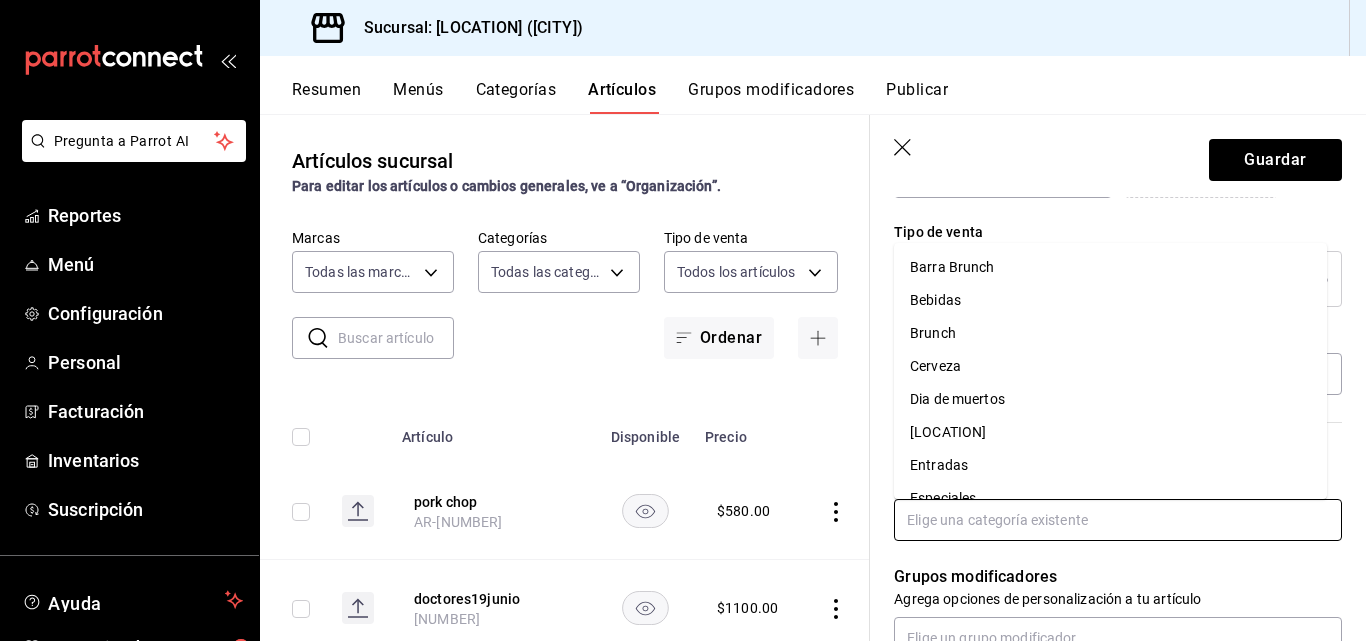 click on "Especiales" at bounding box center (1110, 498) 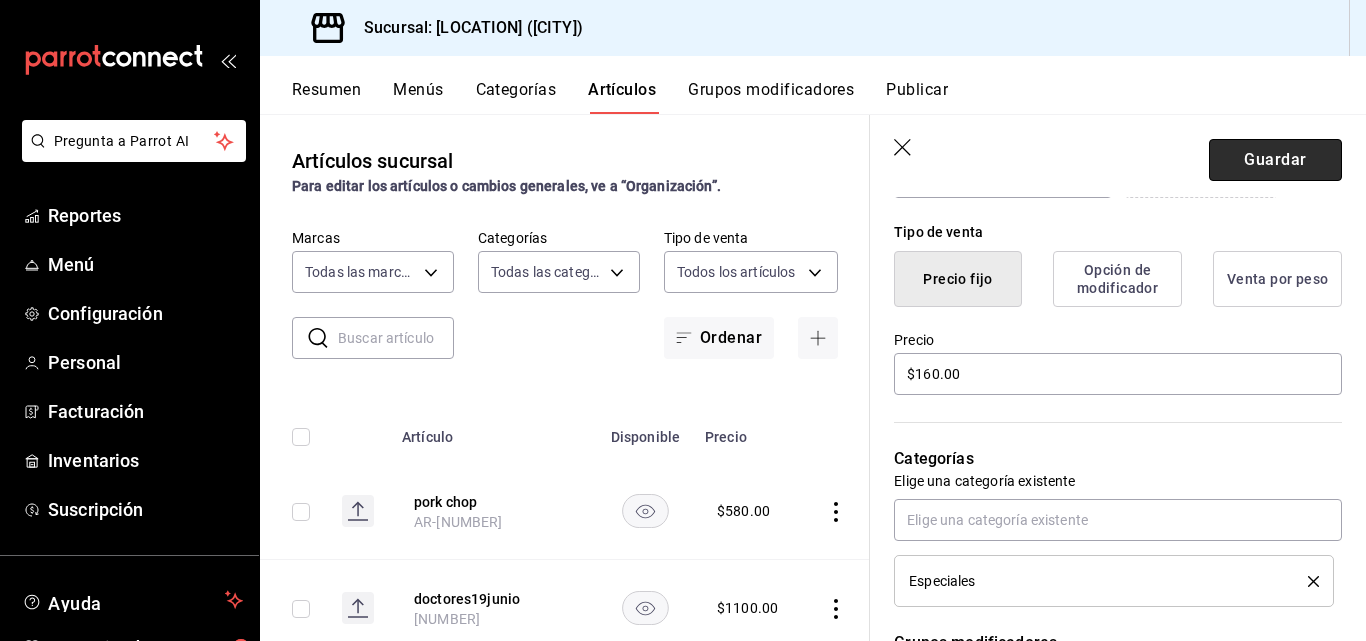 click on "Guardar" at bounding box center [1275, 160] 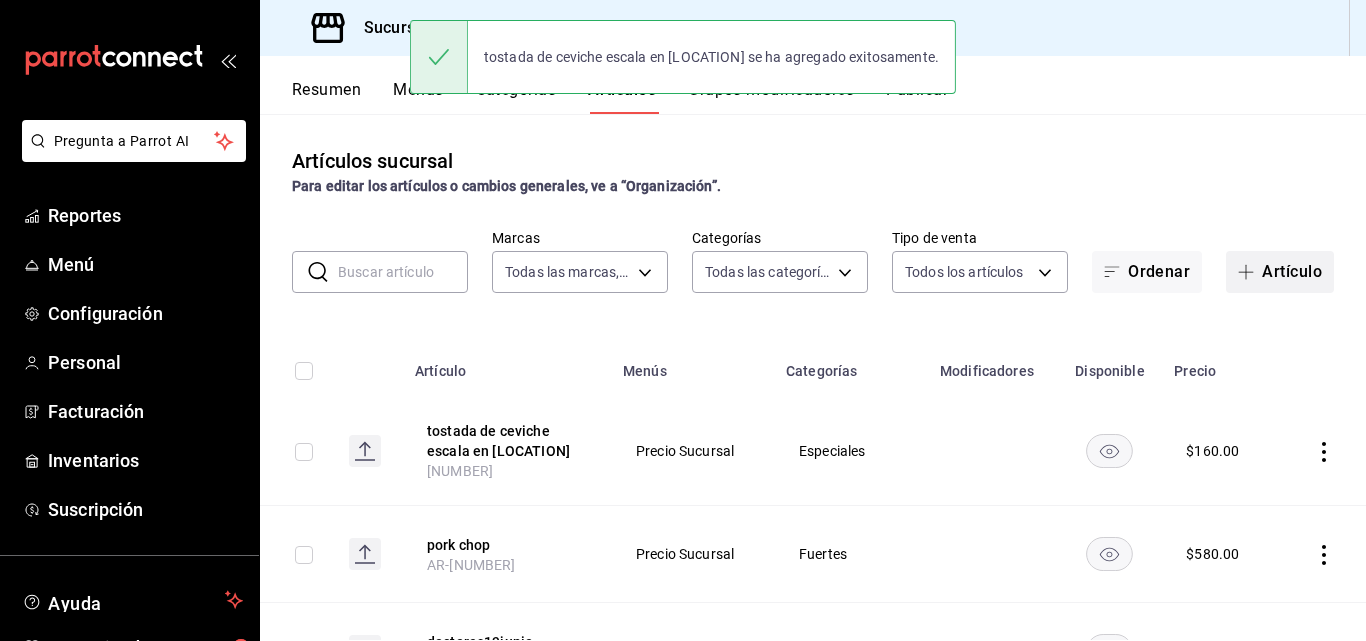 scroll, scrollTop: 0, scrollLeft: 0, axis: both 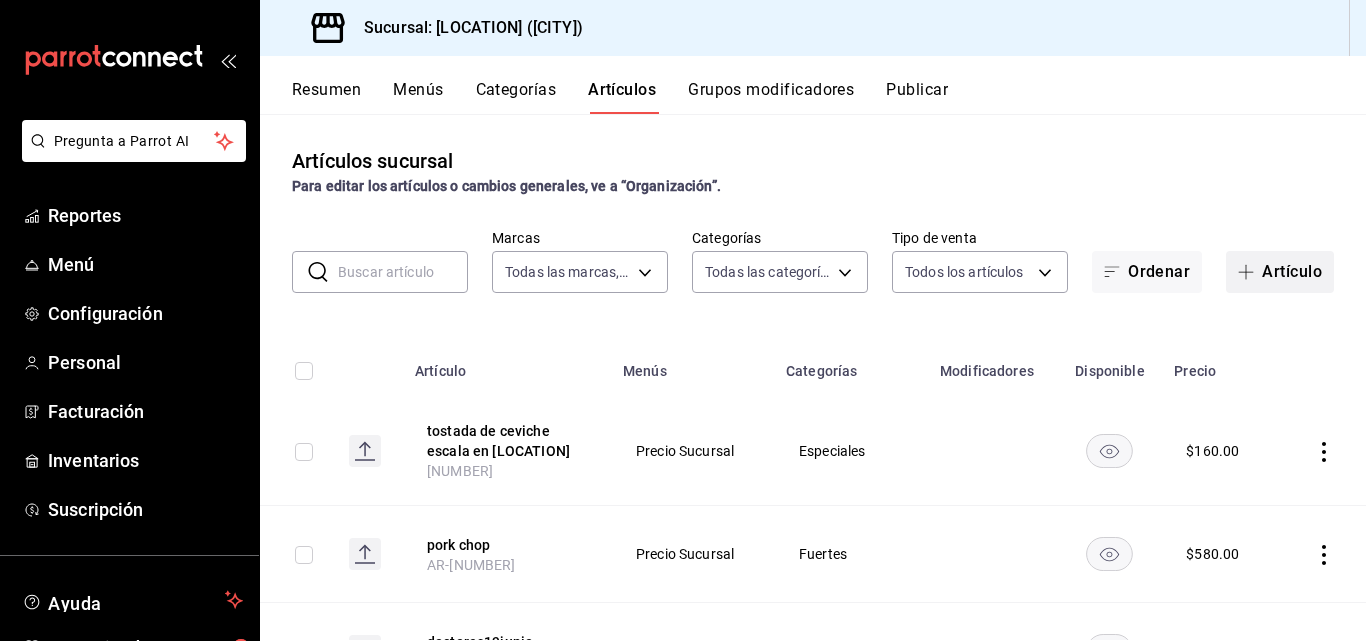 click on "Artículo" at bounding box center [1280, 272] 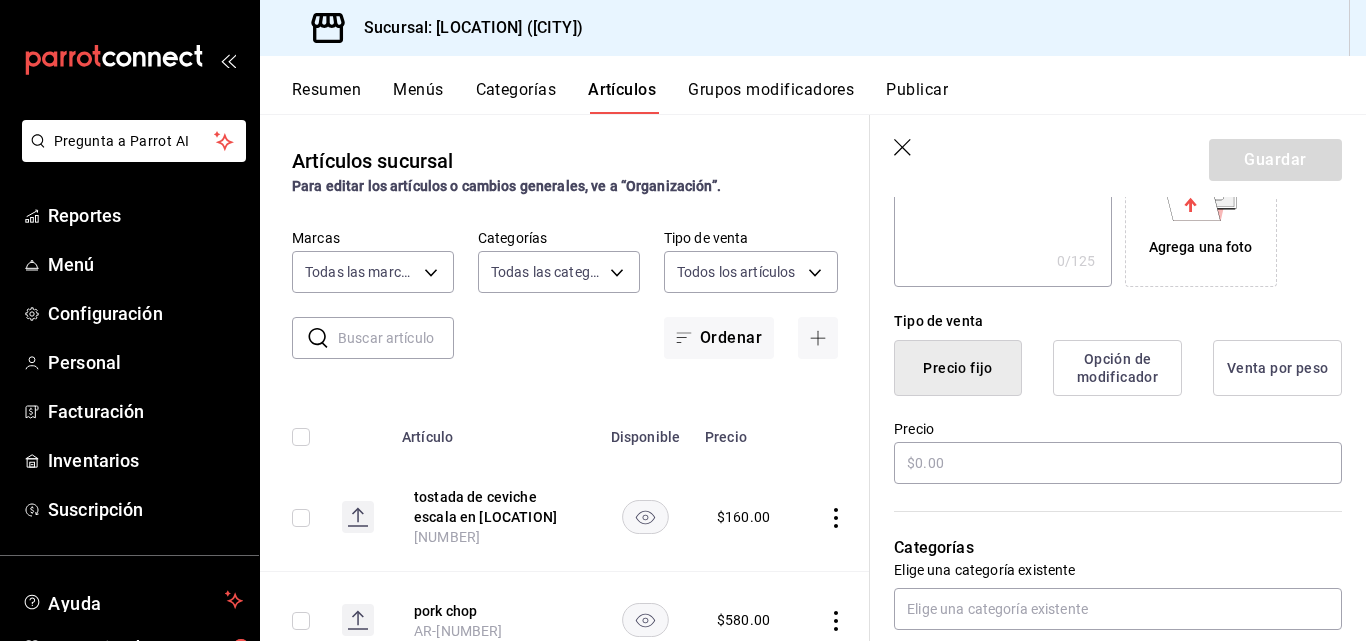 scroll, scrollTop: 383, scrollLeft: 0, axis: vertical 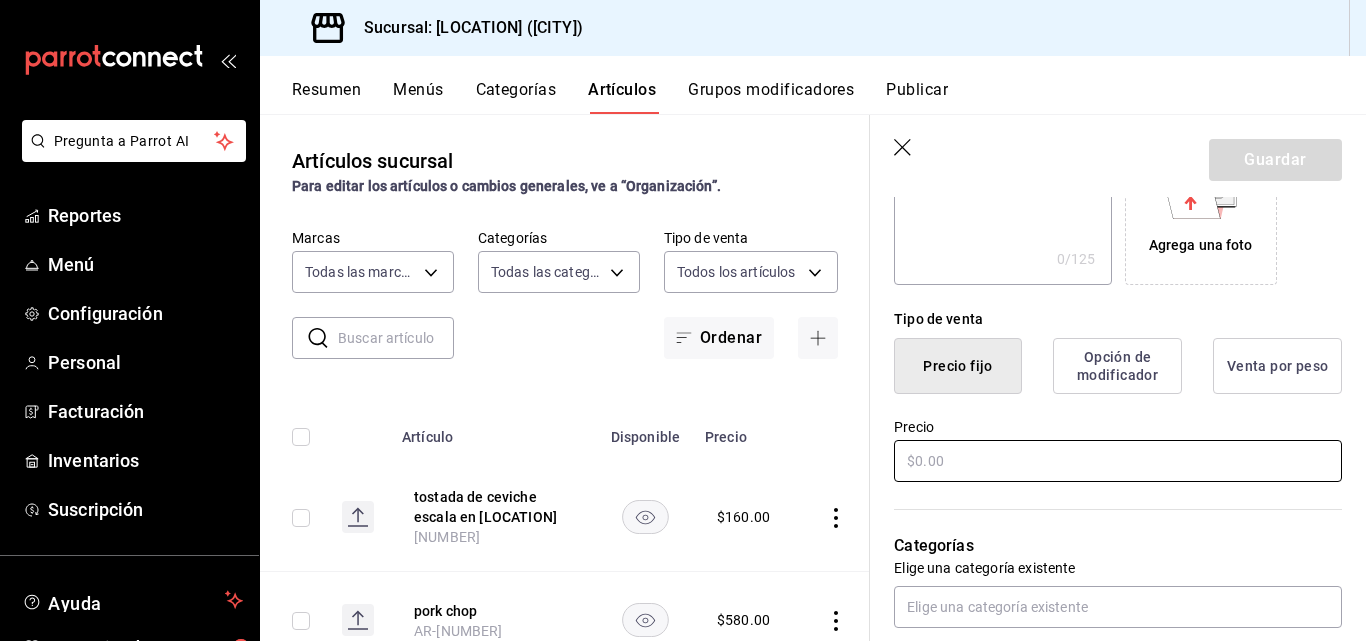 type on "ensalda de betabel escala en madre" 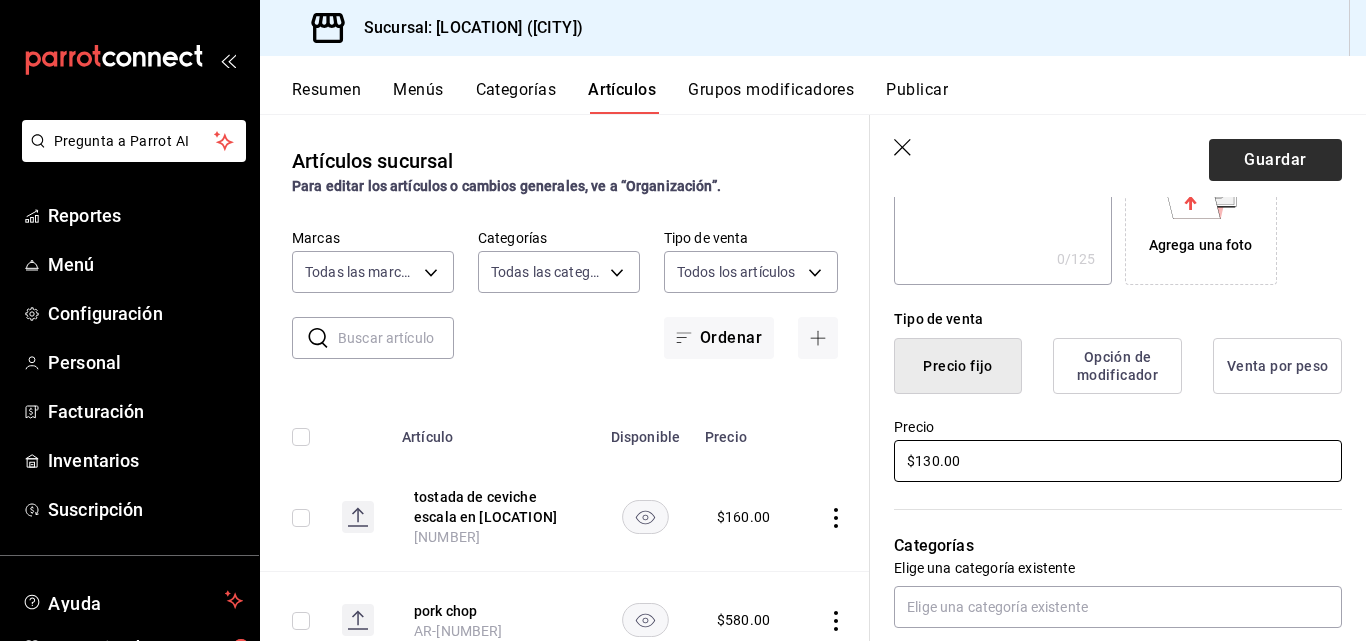 type on "$130.00" 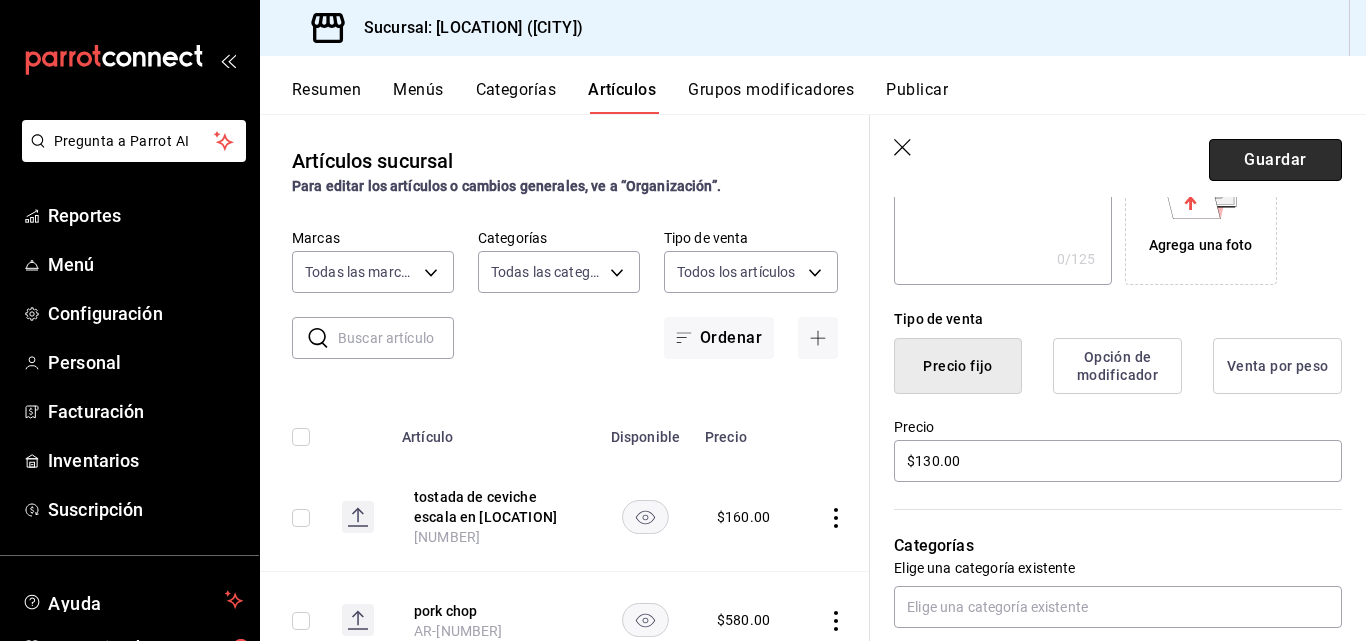 click on "Guardar" at bounding box center [1275, 160] 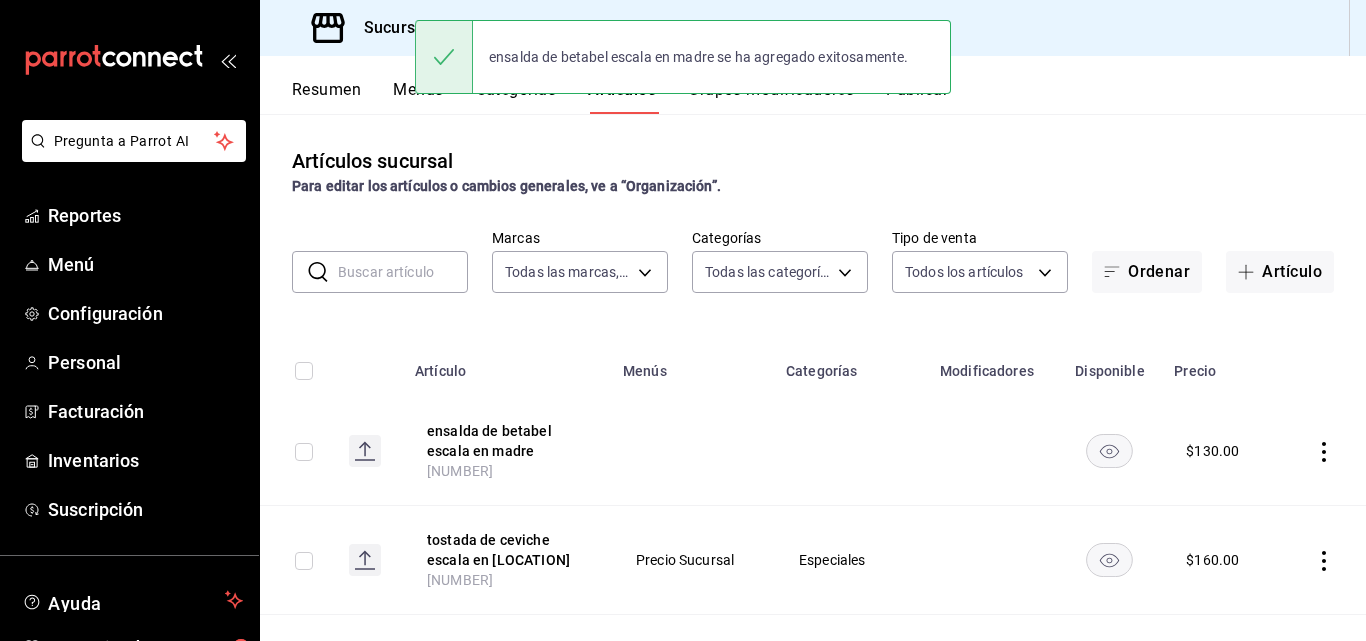 scroll, scrollTop: 0, scrollLeft: 0, axis: both 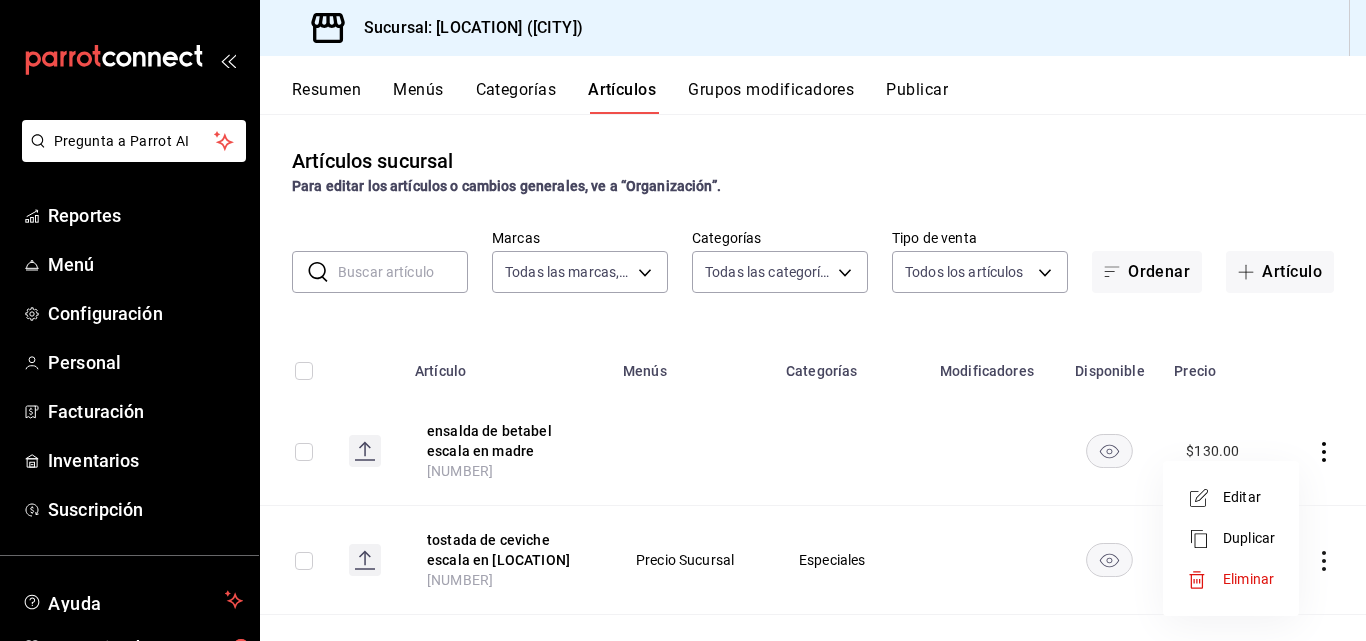 click at bounding box center [1205, 498] 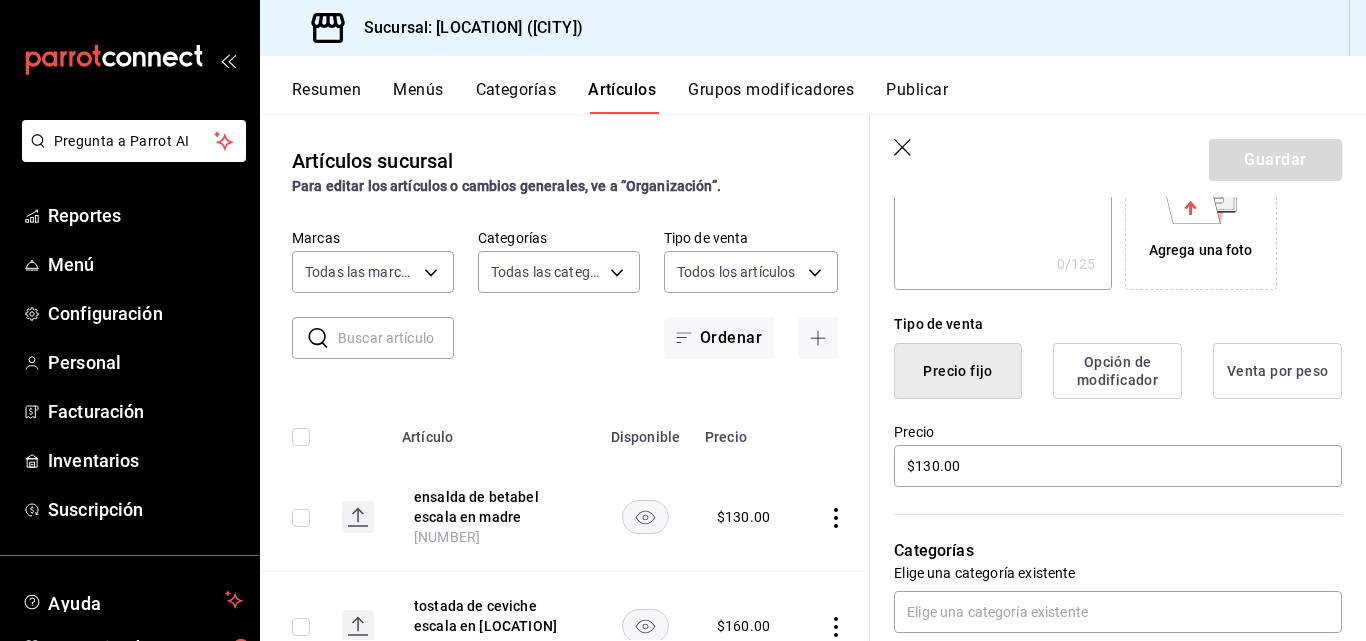scroll, scrollTop: 409, scrollLeft: 0, axis: vertical 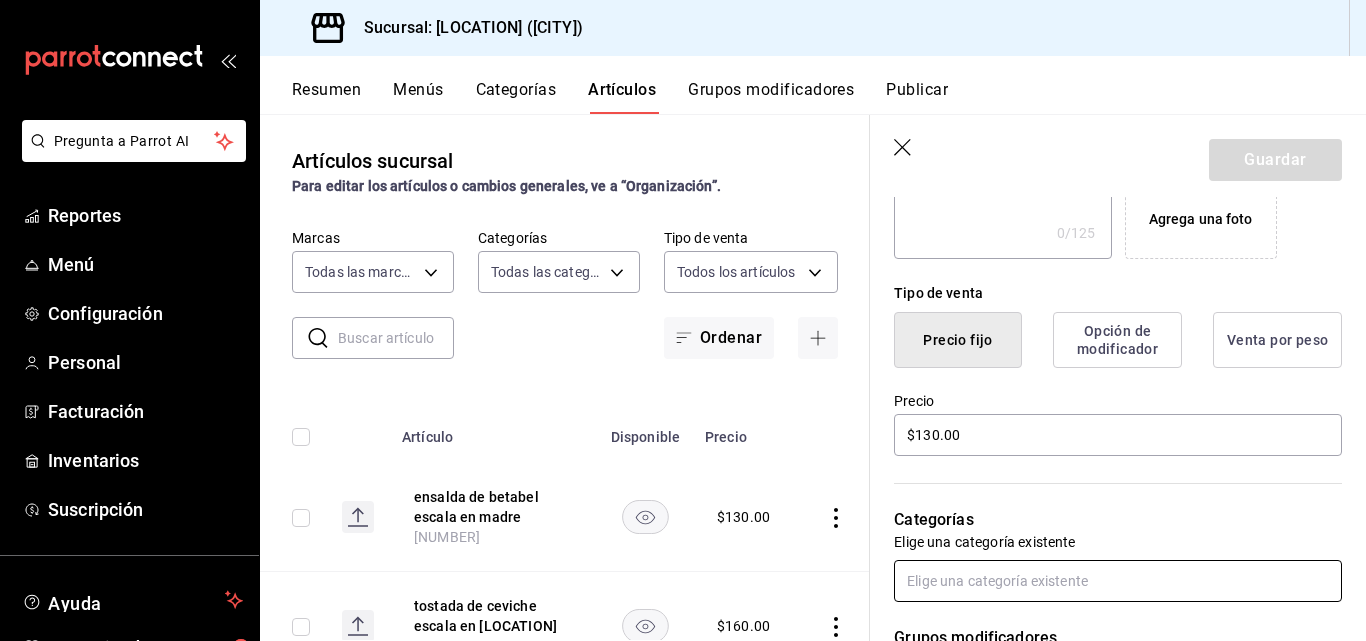 click at bounding box center (1118, 581) 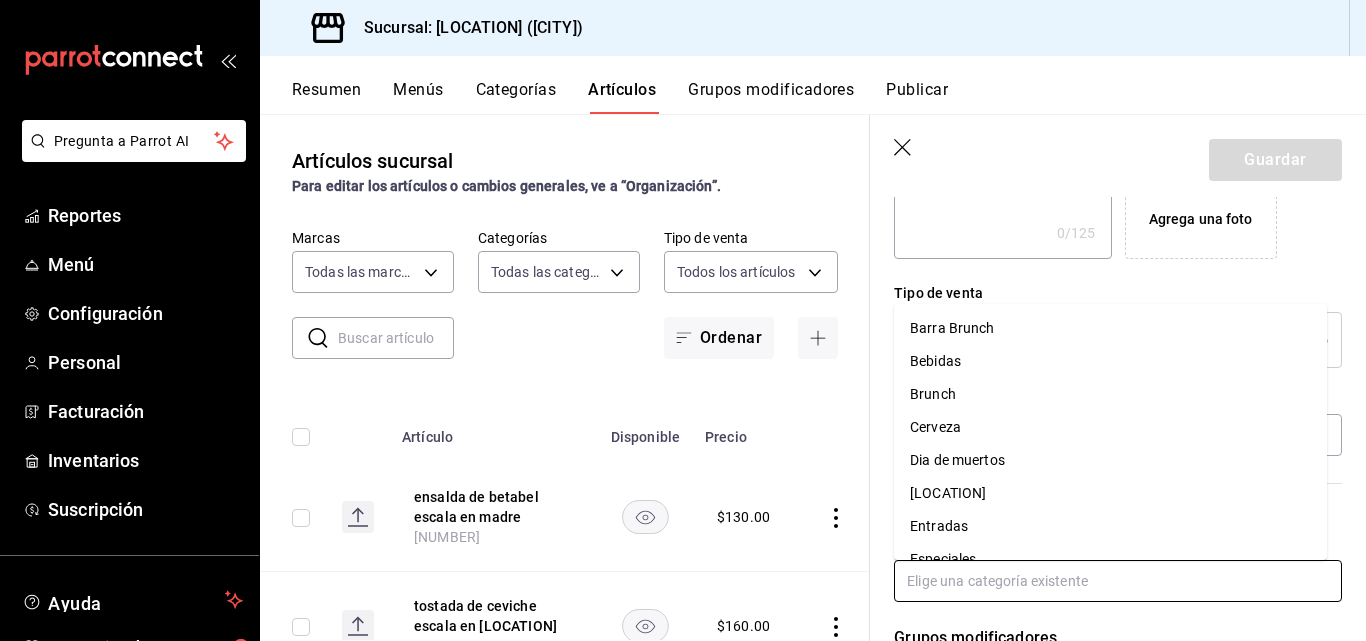 click on "Especiales" at bounding box center (1110, 559) 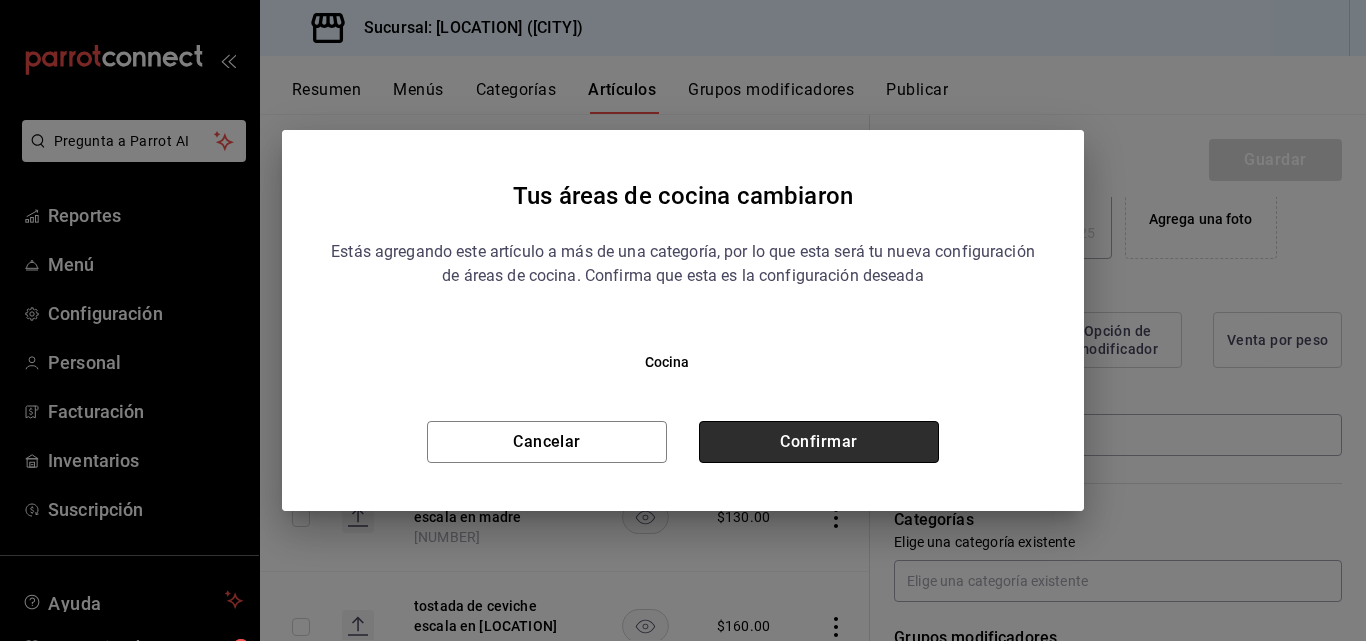 click on "Confirmar" at bounding box center [819, 442] 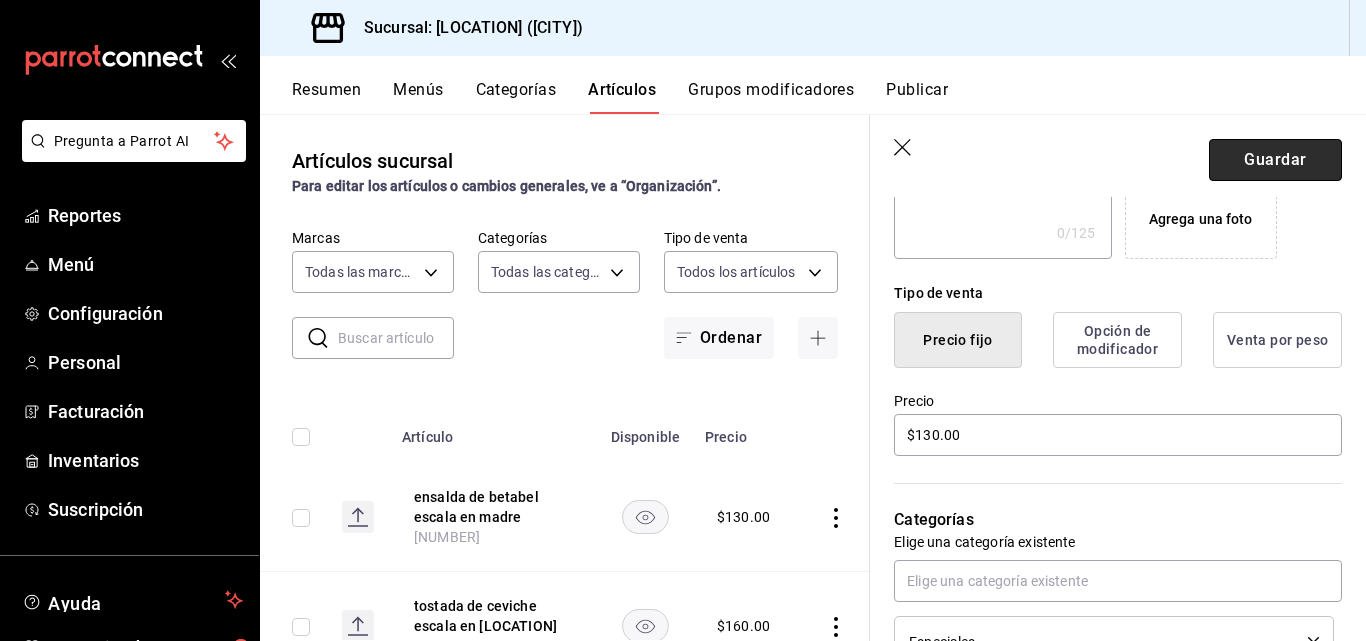 click on "Guardar" at bounding box center (1275, 160) 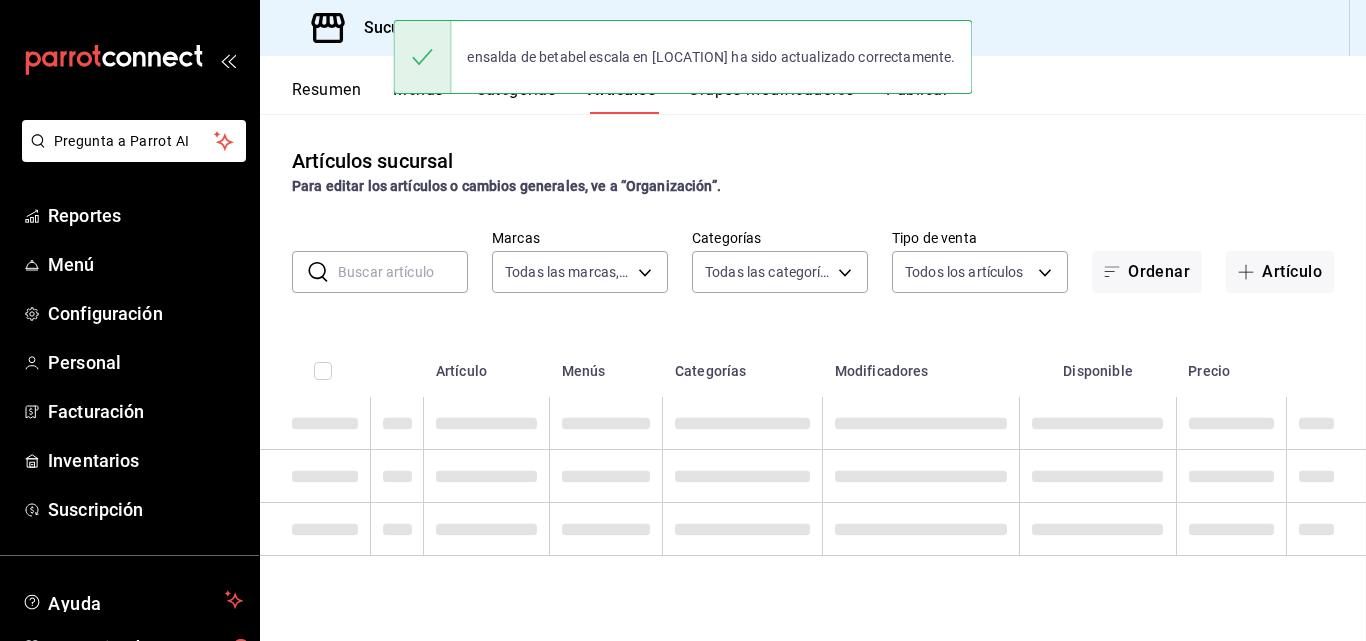 scroll, scrollTop: 0, scrollLeft: 0, axis: both 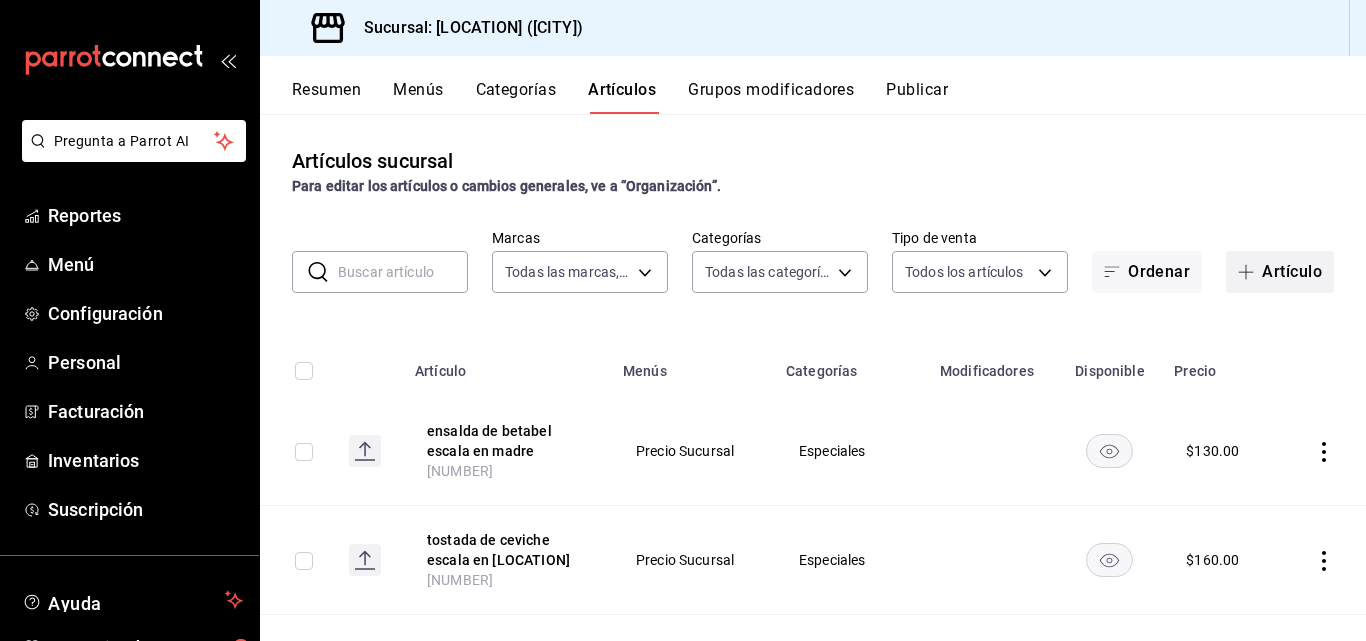 click on "Artículo" at bounding box center (1280, 272) 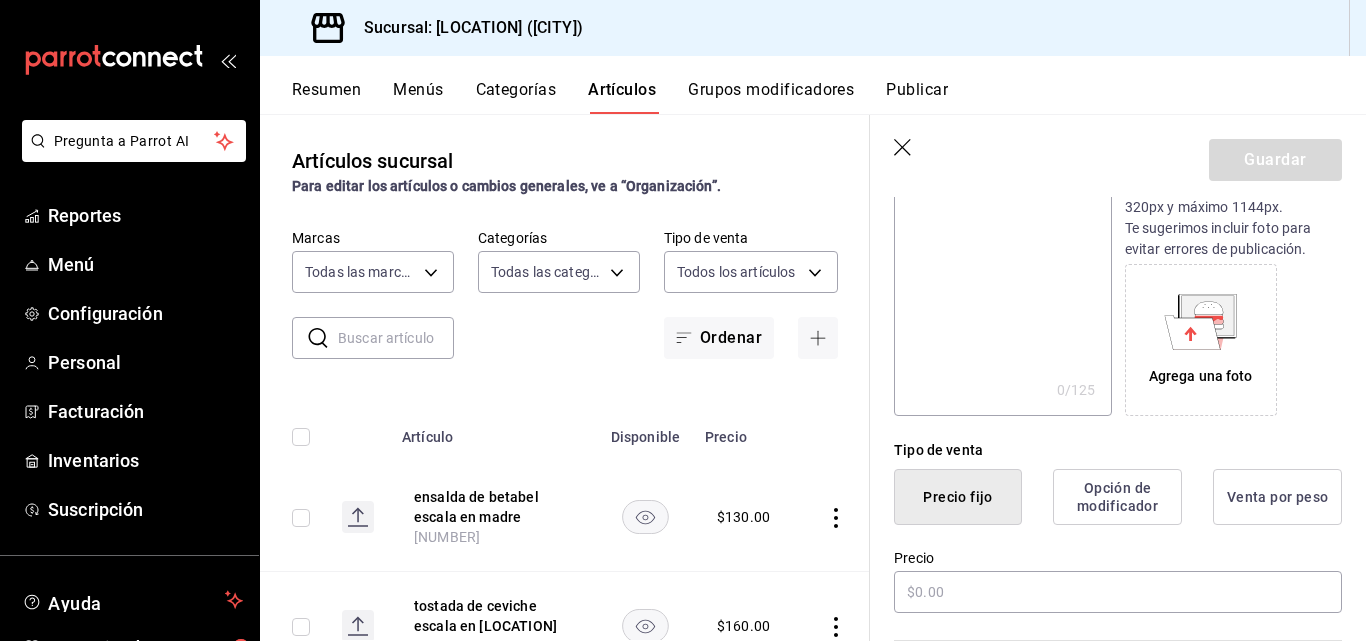scroll, scrollTop: 343, scrollLeft: 0, axis: vertical 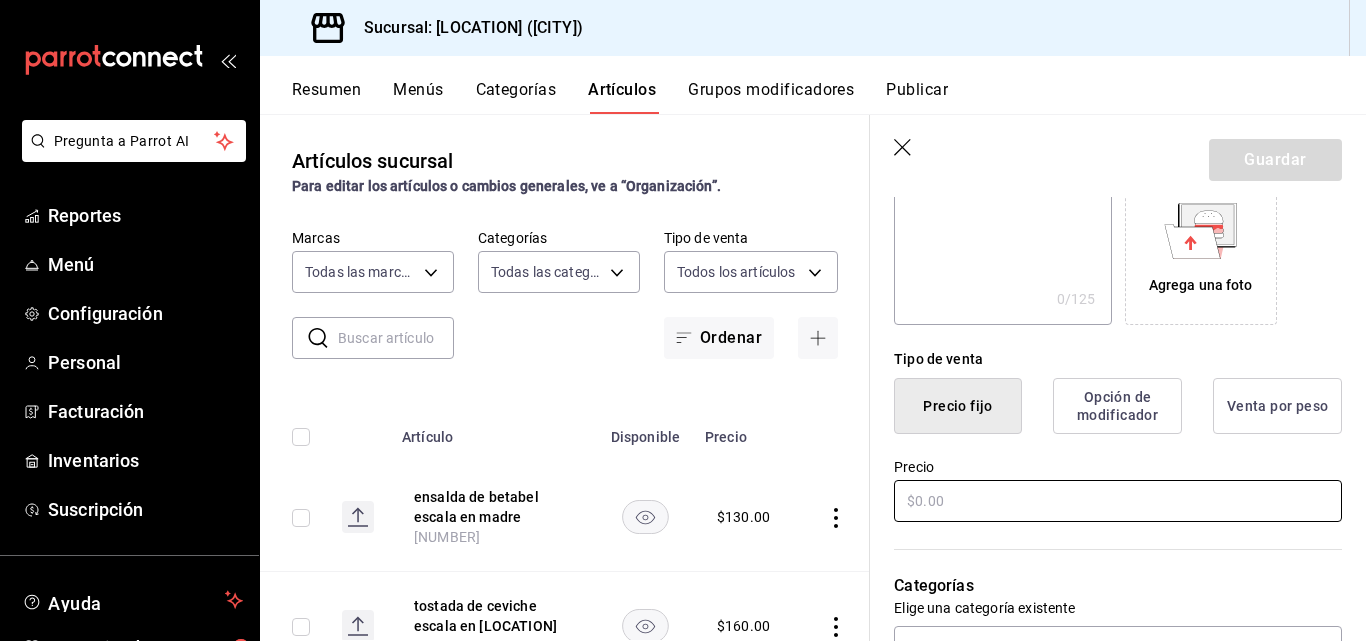 type on "pulpo frito escala en [LOCATION]" 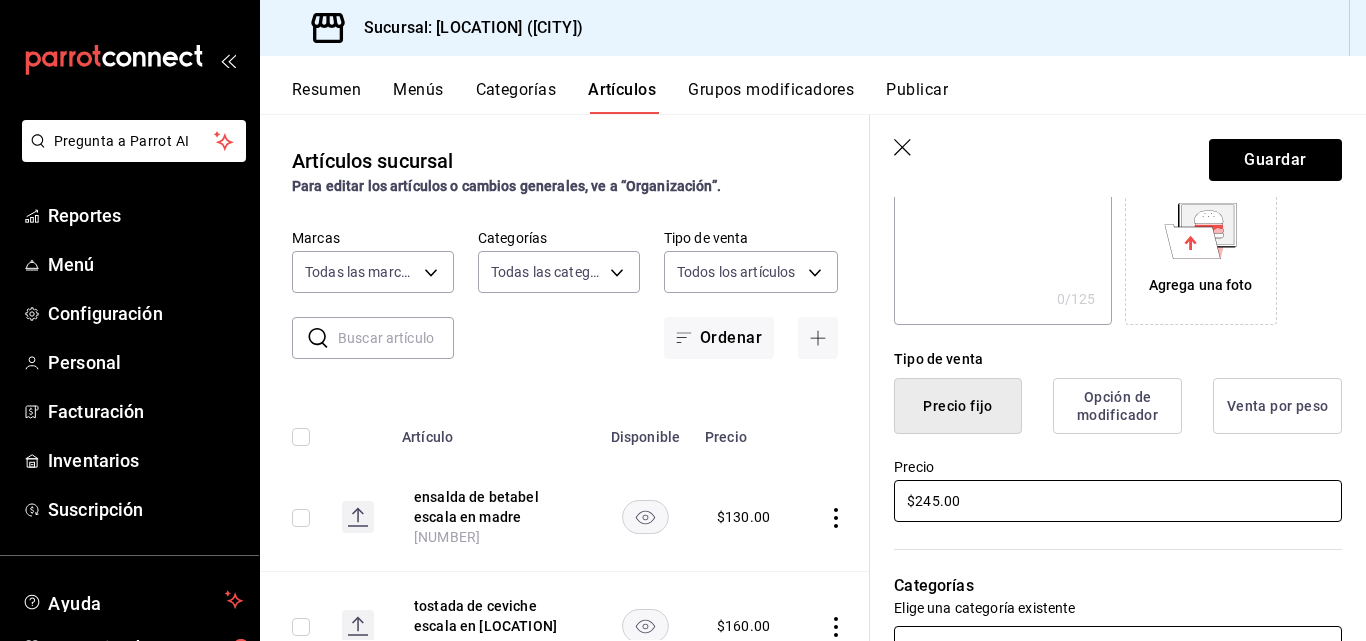 type on "$245.00" 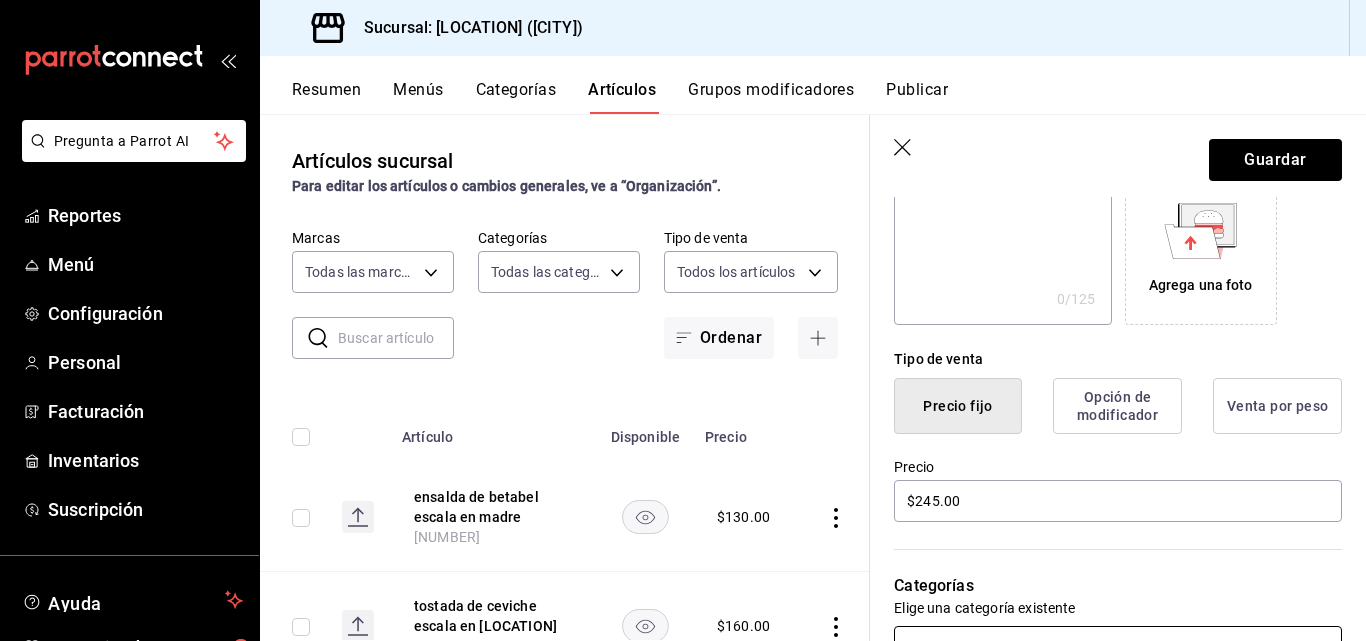 click at bounding box center (1118, 647) 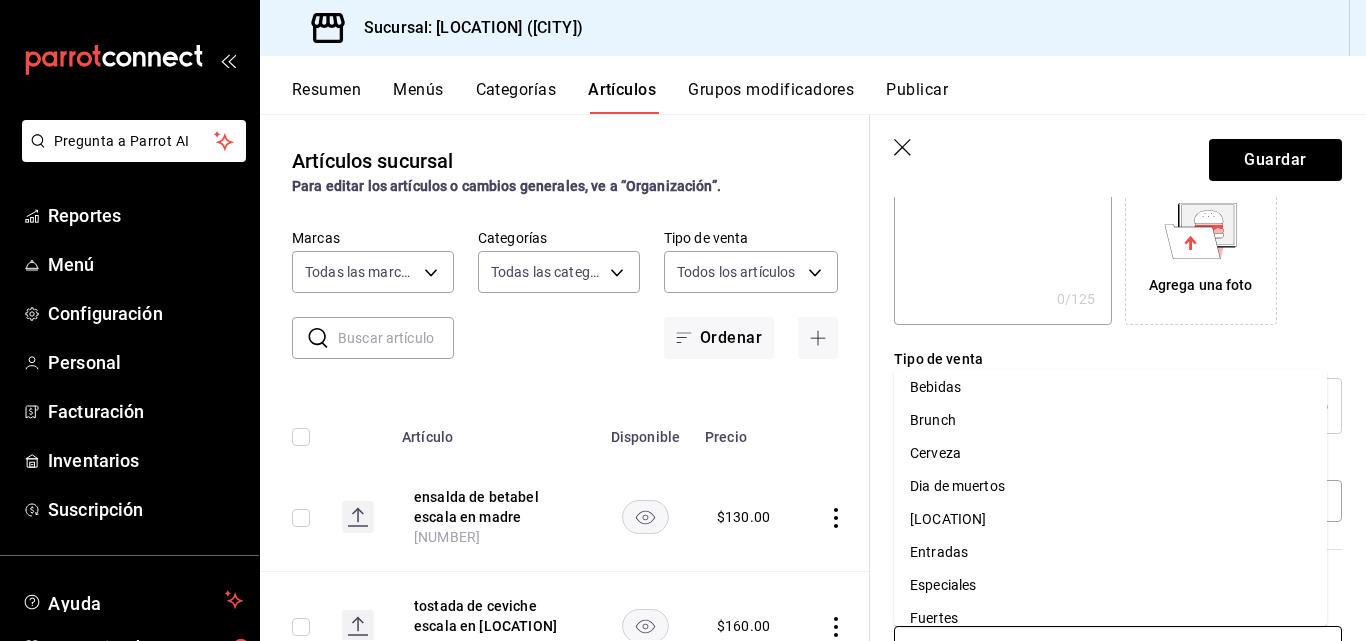 scroll, scrollTop: 41, scrollLeft: 0, axis: vertical 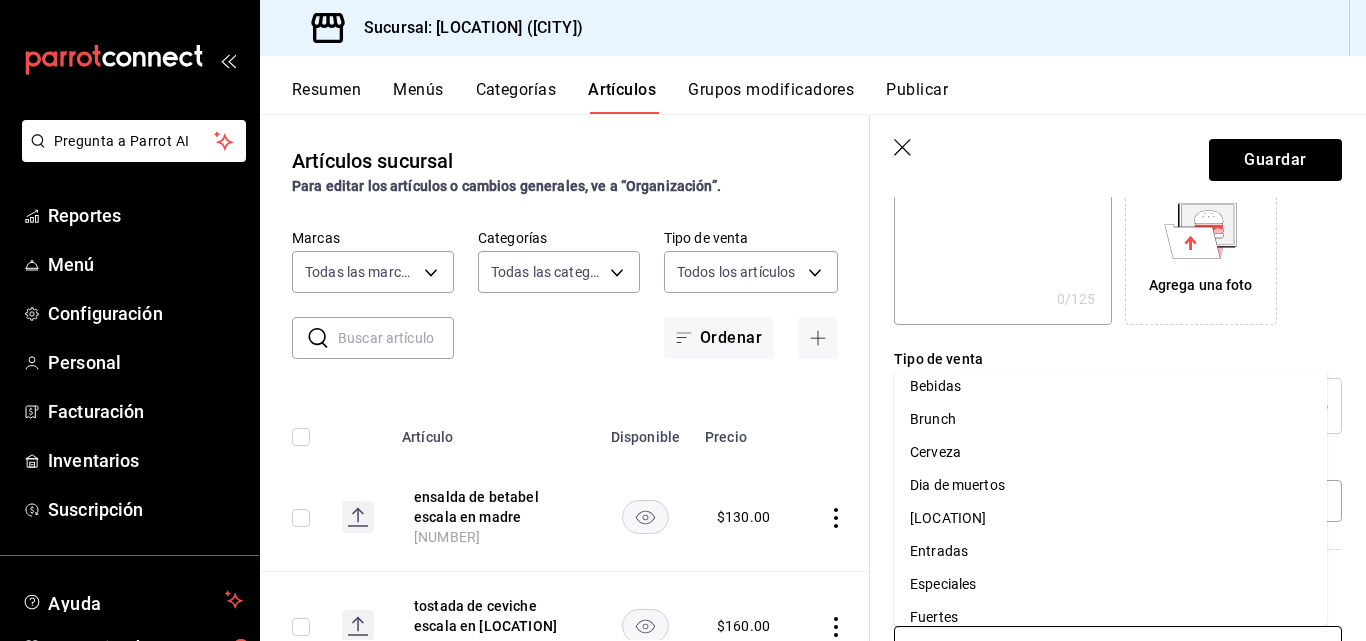 click on "Especiales" at bounding box center (1110, 584) 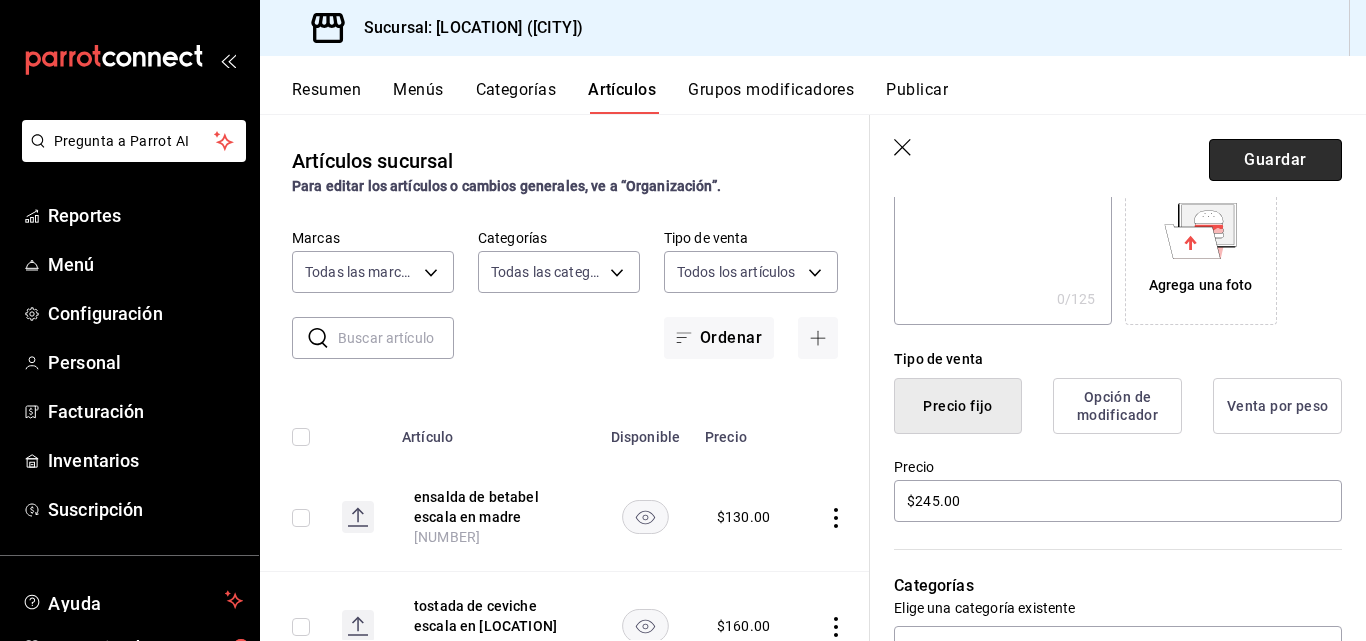 click on "Guardar" at bounding box center [1275, 160] 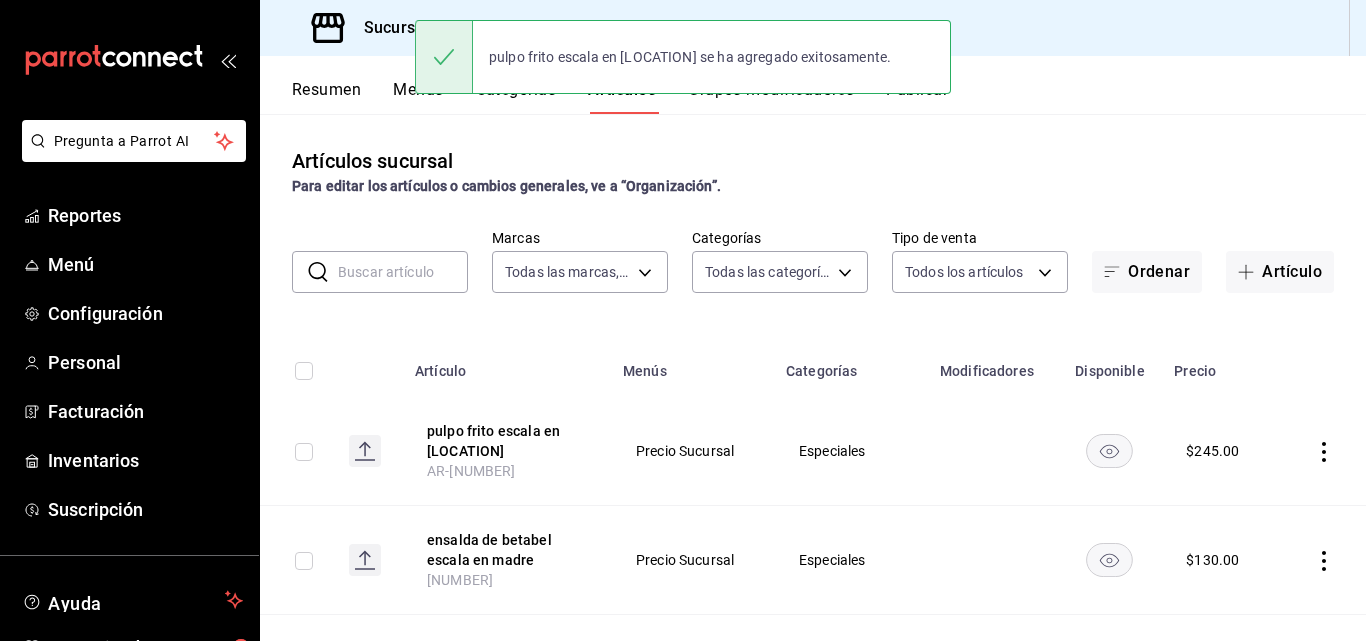 scroll, scrollTop: 0, scrollLeft: 0, axis: both 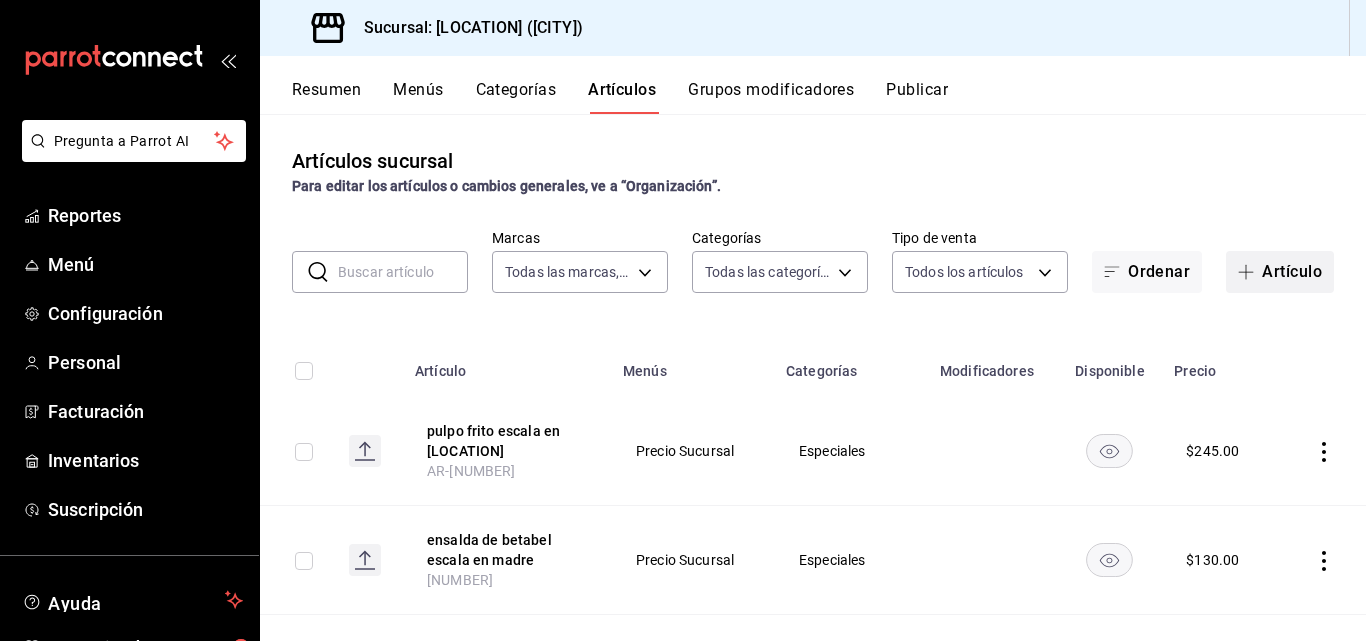 click on "Artículo" at bounding box center (1280, 272) 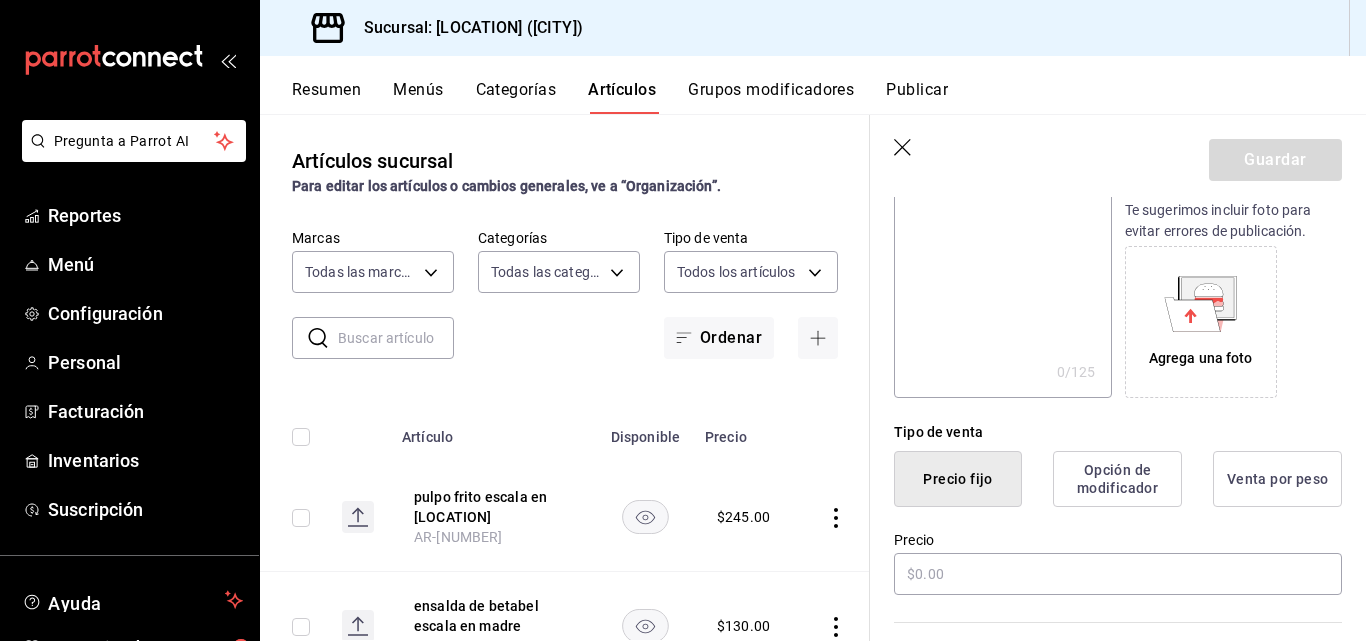 scroll, scrollTop: 272, scrollLeft: 0, axis: vertical 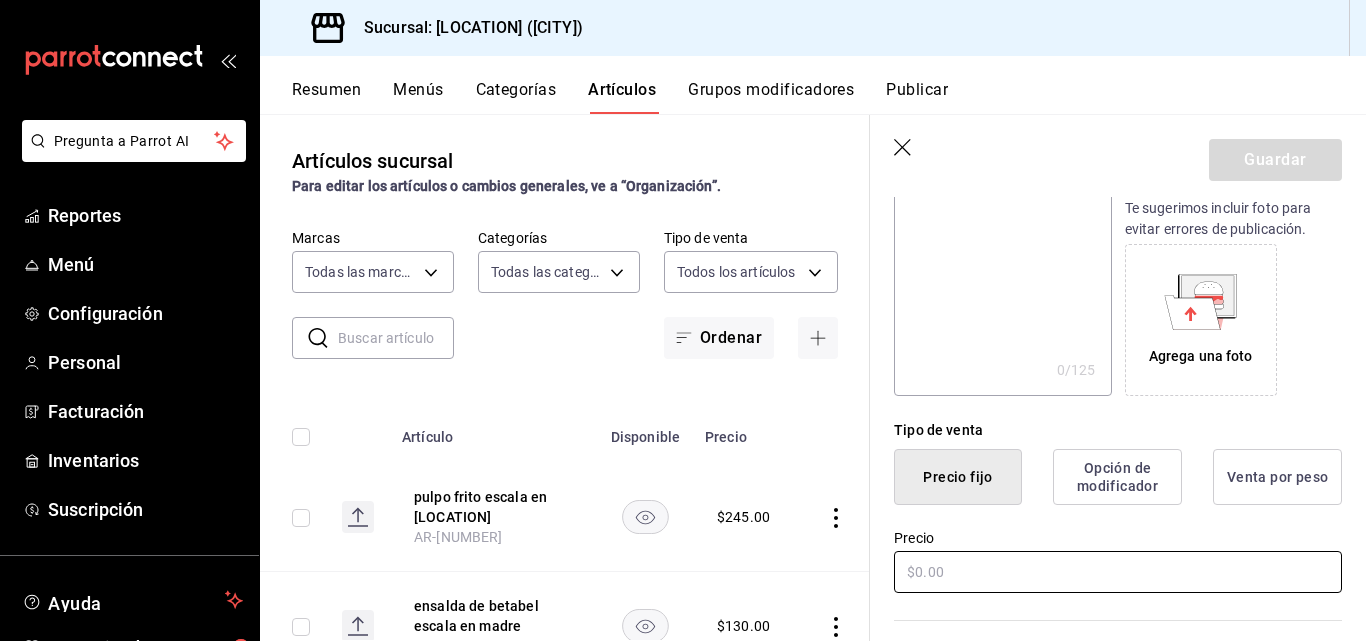 type on "taco fideos escala en [LOCATION]" 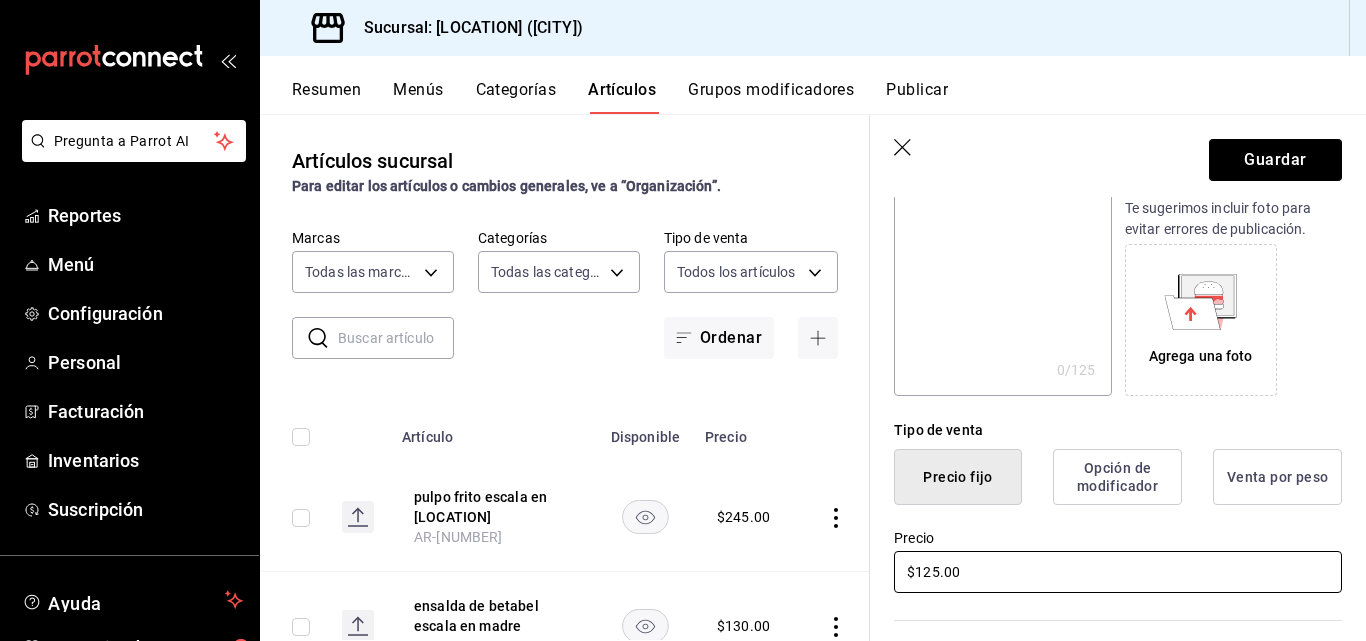 scroll, scrollTop: 507, scrollLeft: 0, axis: vertical 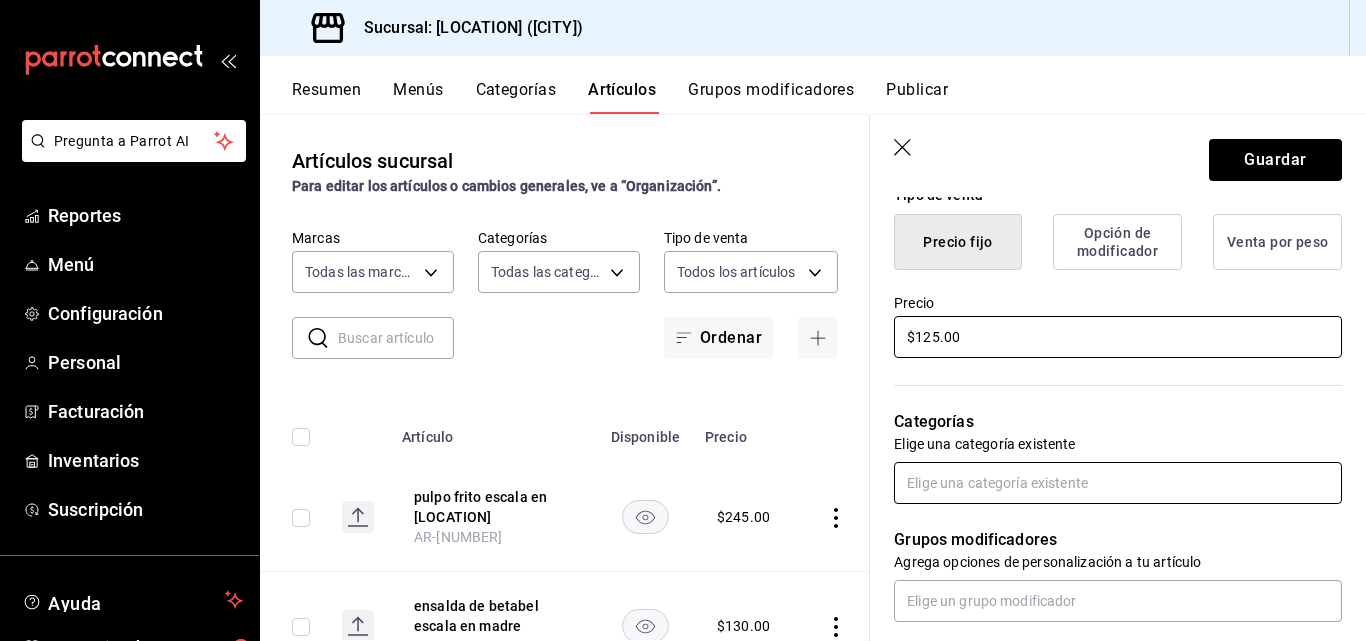 type on "$125.00" 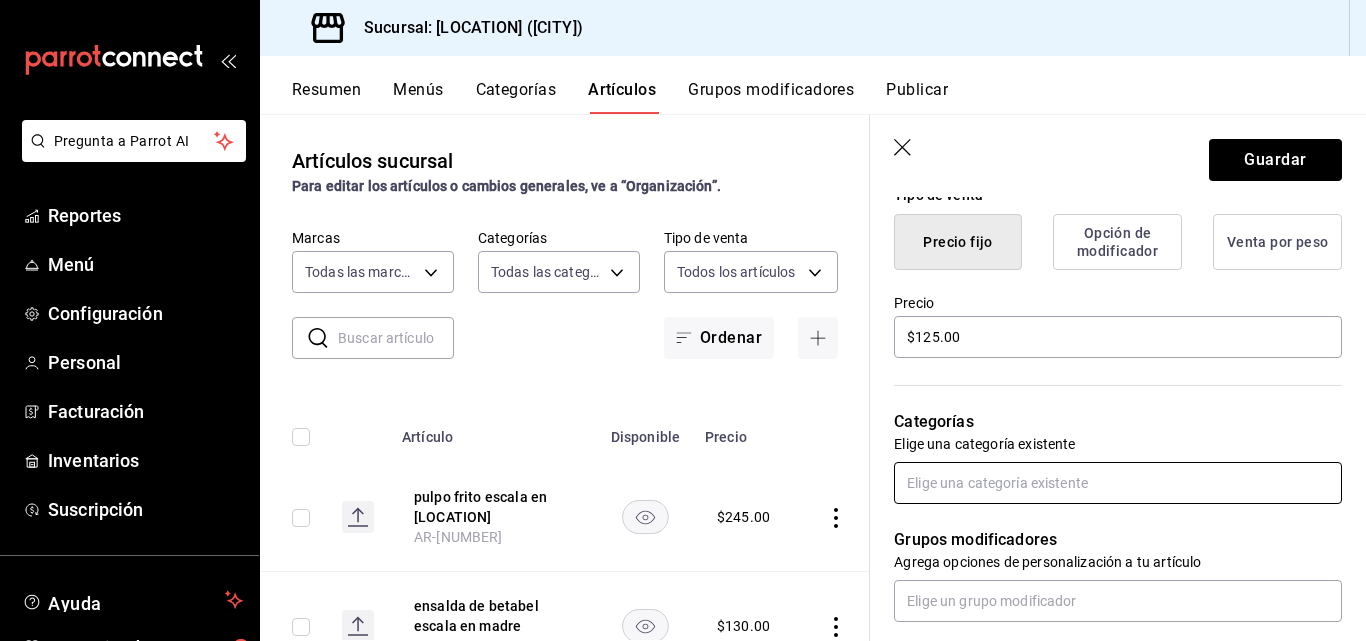 click at bounding box center [1118, 483] 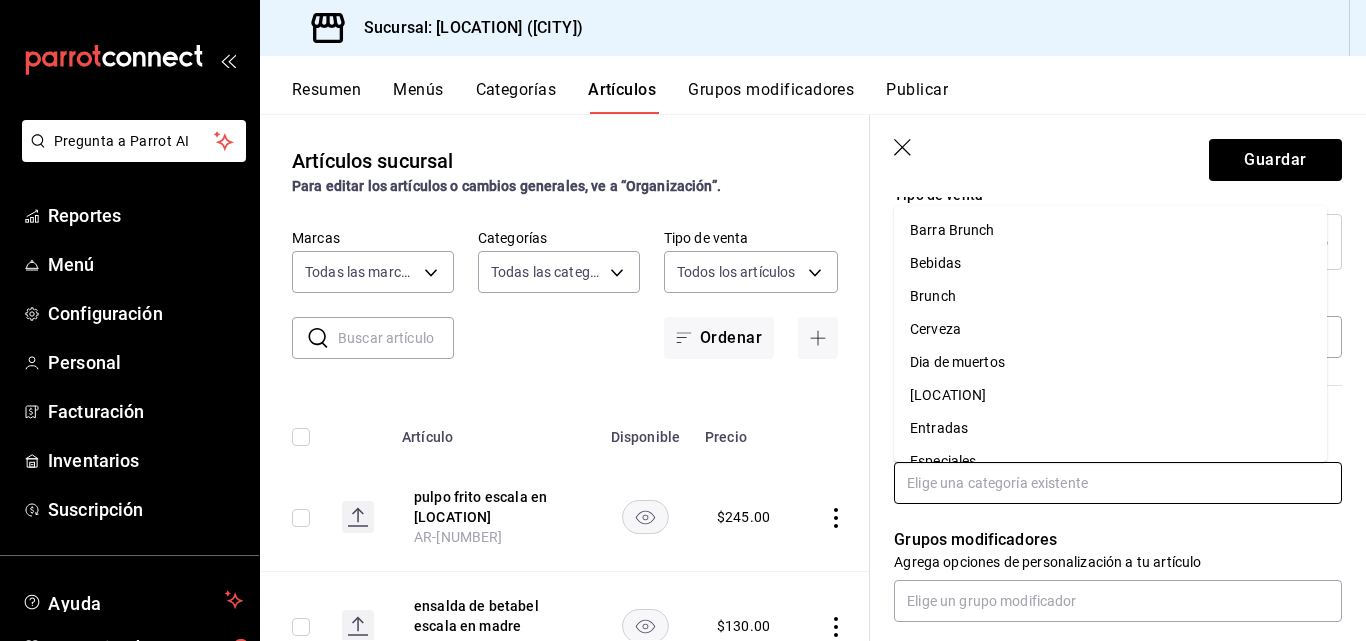 click on "Especiales" at bounding box center (1110, 461) 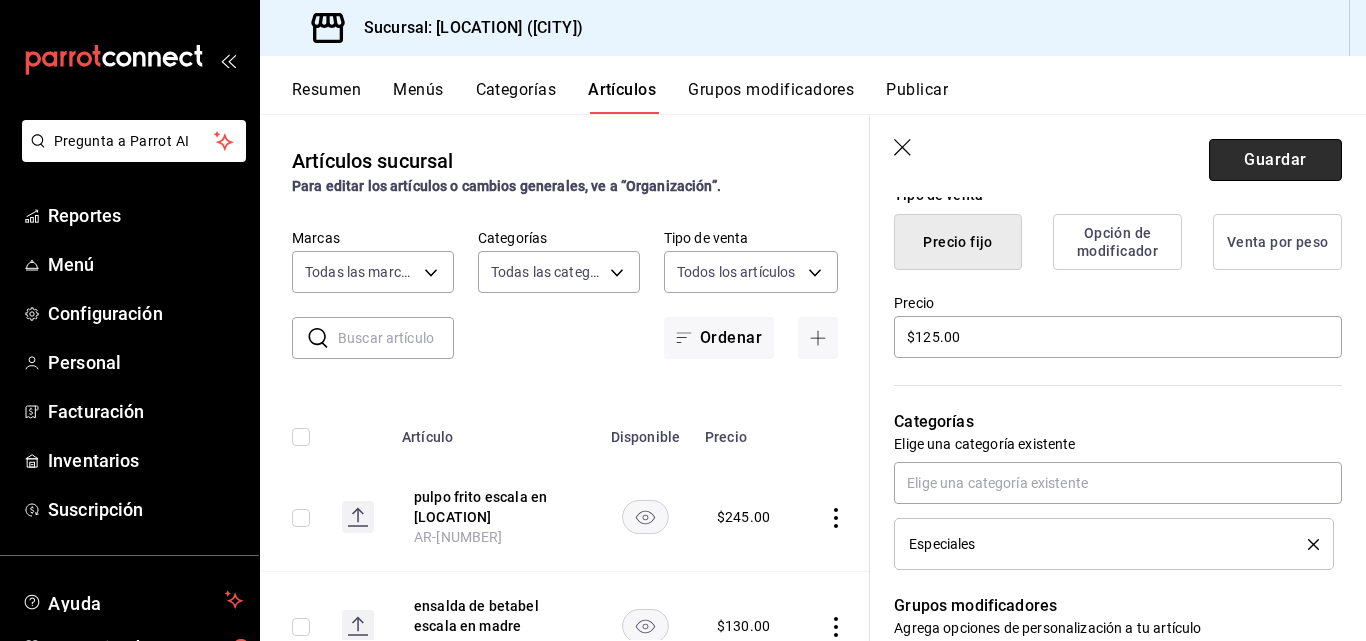 click on "Guardar" at bounding box center [1275, 160] 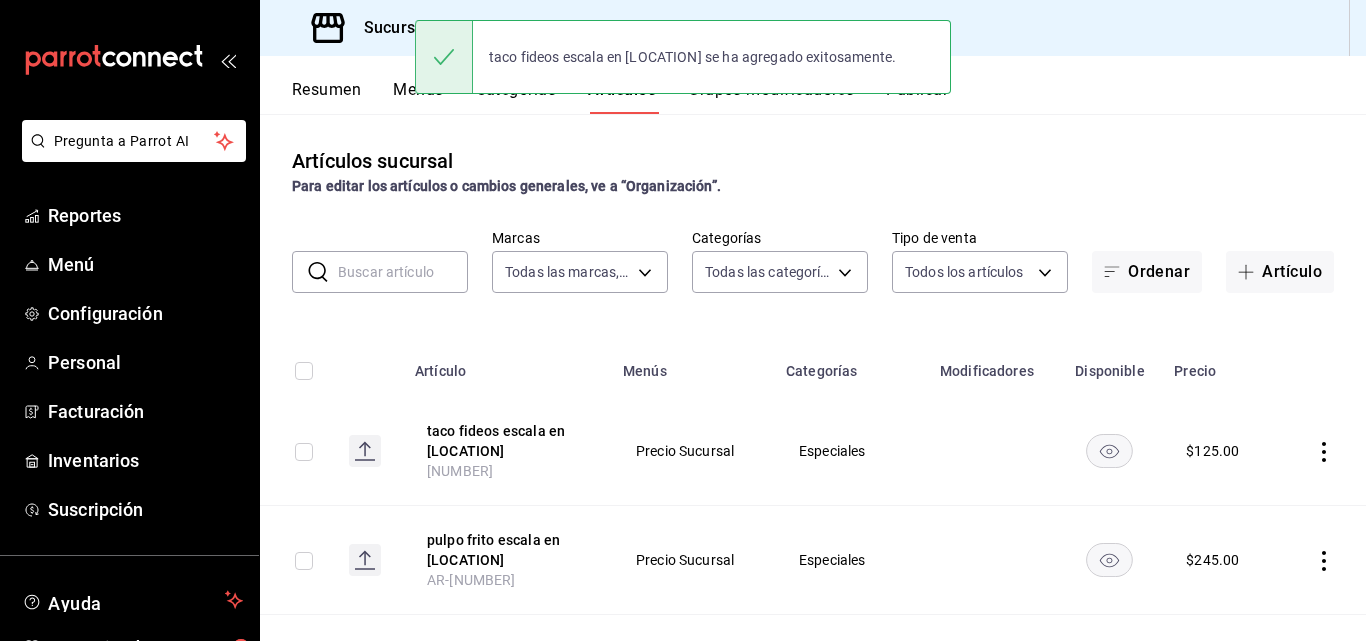 scroll, scrollTop: 0, scrollLeft: 0, axis: both 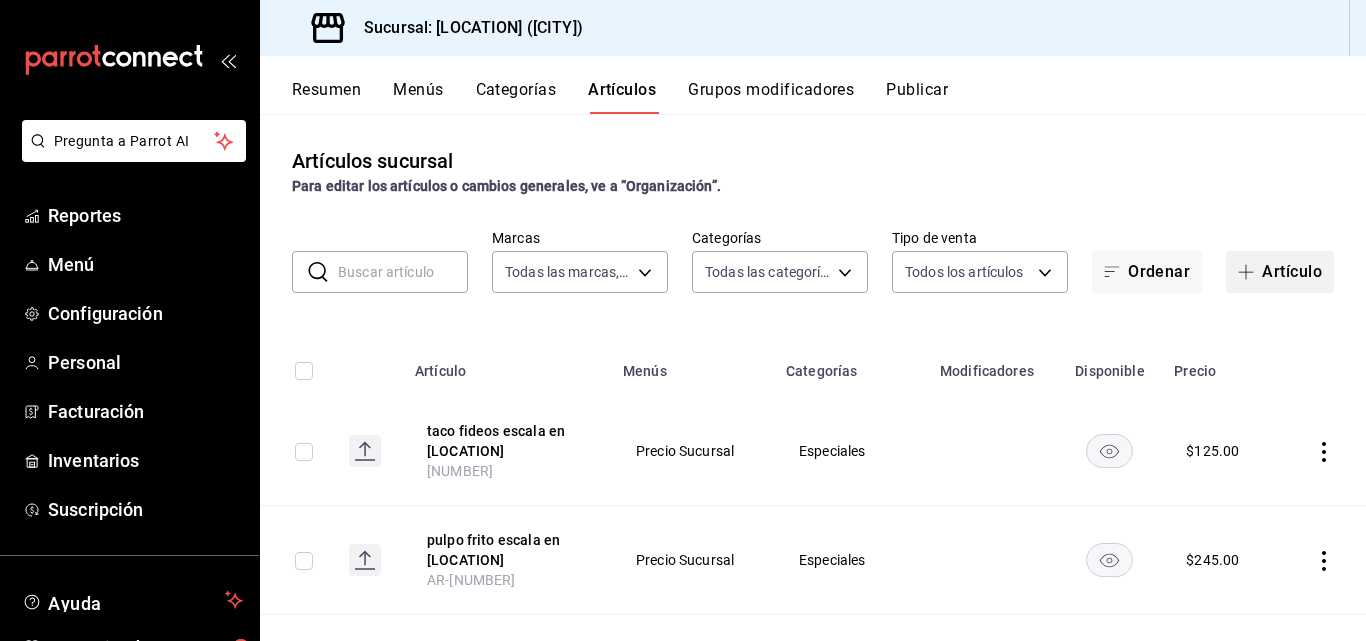 click on "Artículo" at bounding box center [1280, 272] 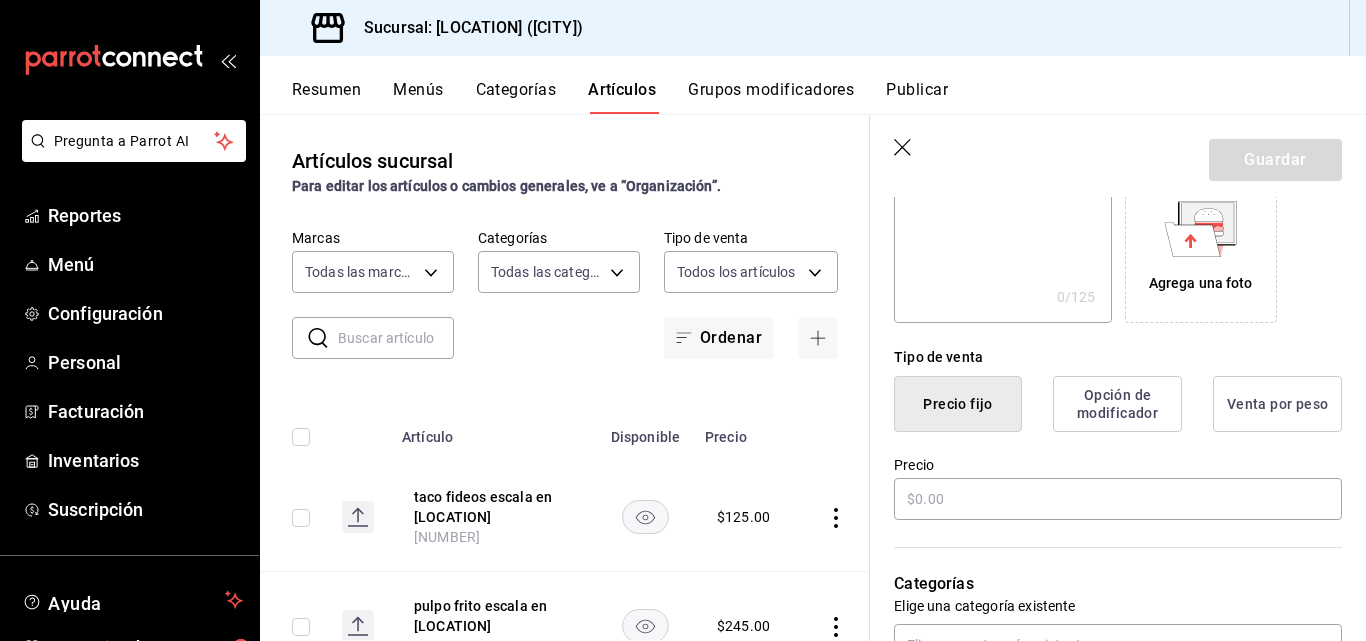 scroll, scrollTop: 346, scrollLeft: 0, axis: vertical 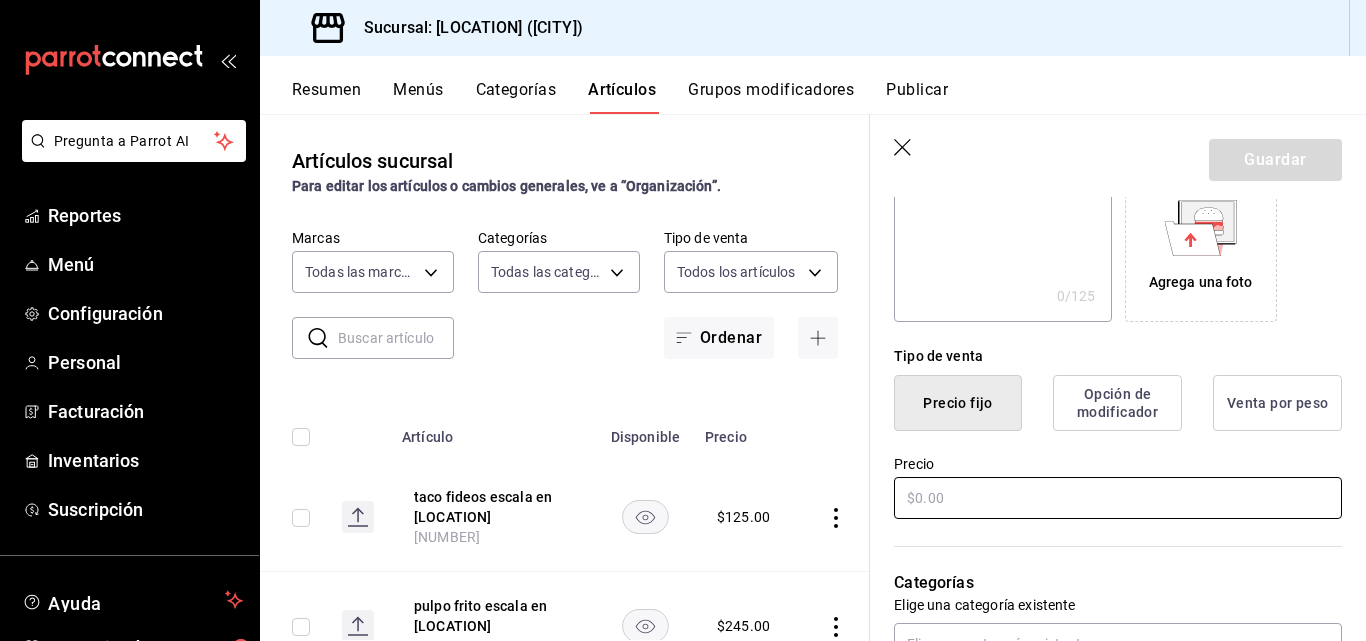 type on "quesadillas escala en [LOCATION]" 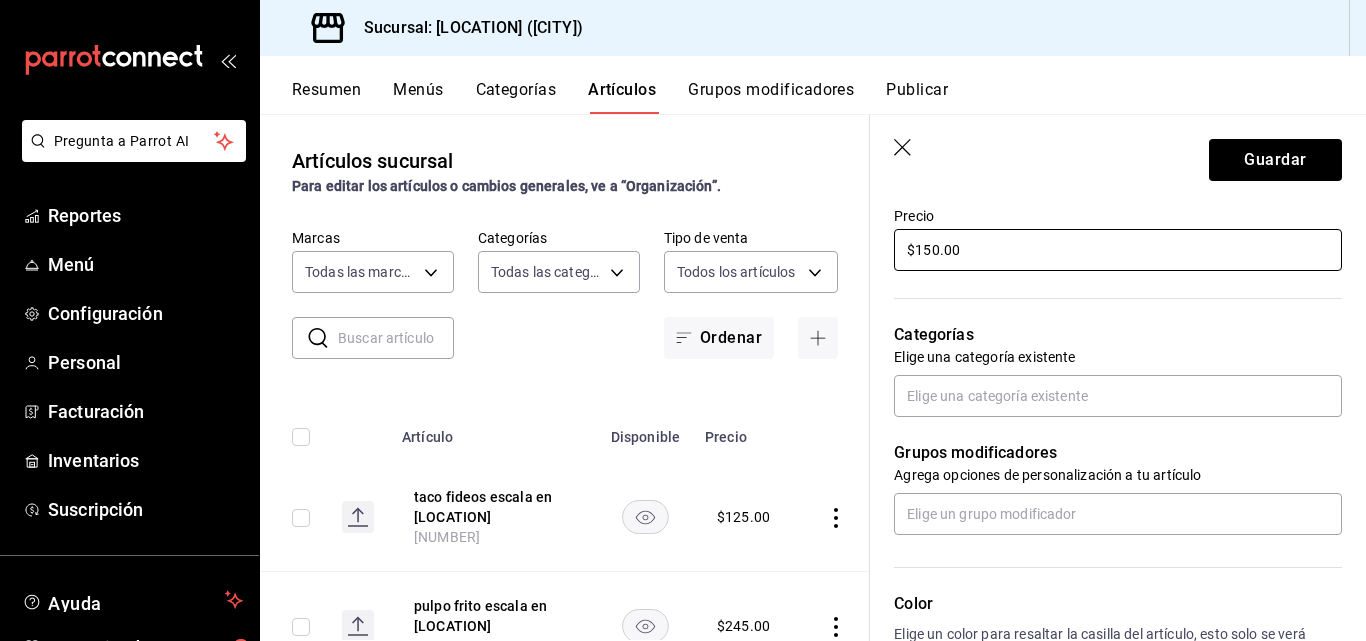 scroll, scrollTop: 598, scrollLeft: 0, axis: vertical 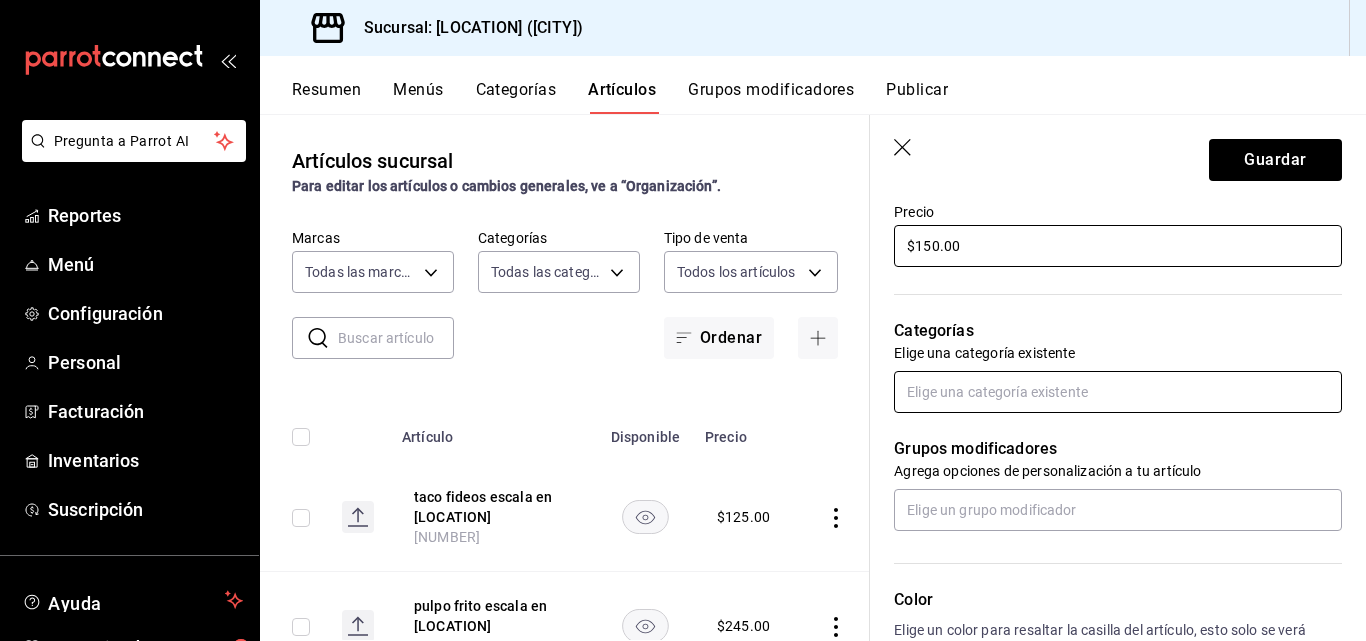 type on "$150.00" 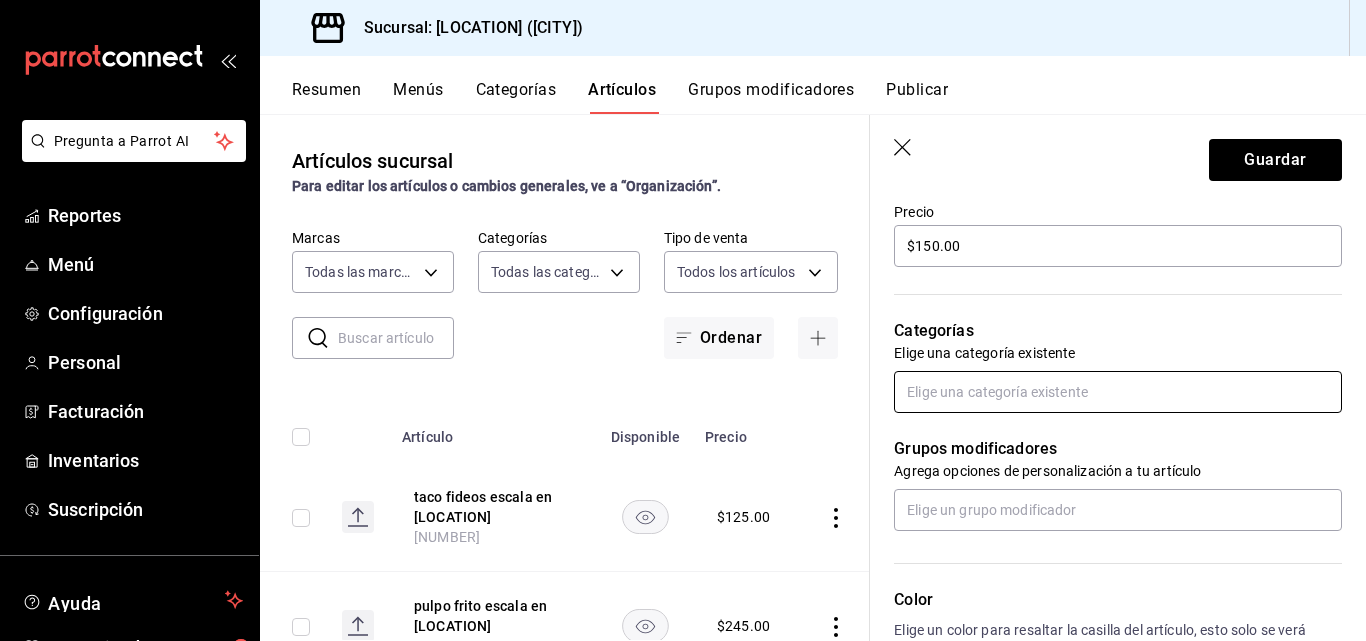 click at bounding box center (1118, 392) 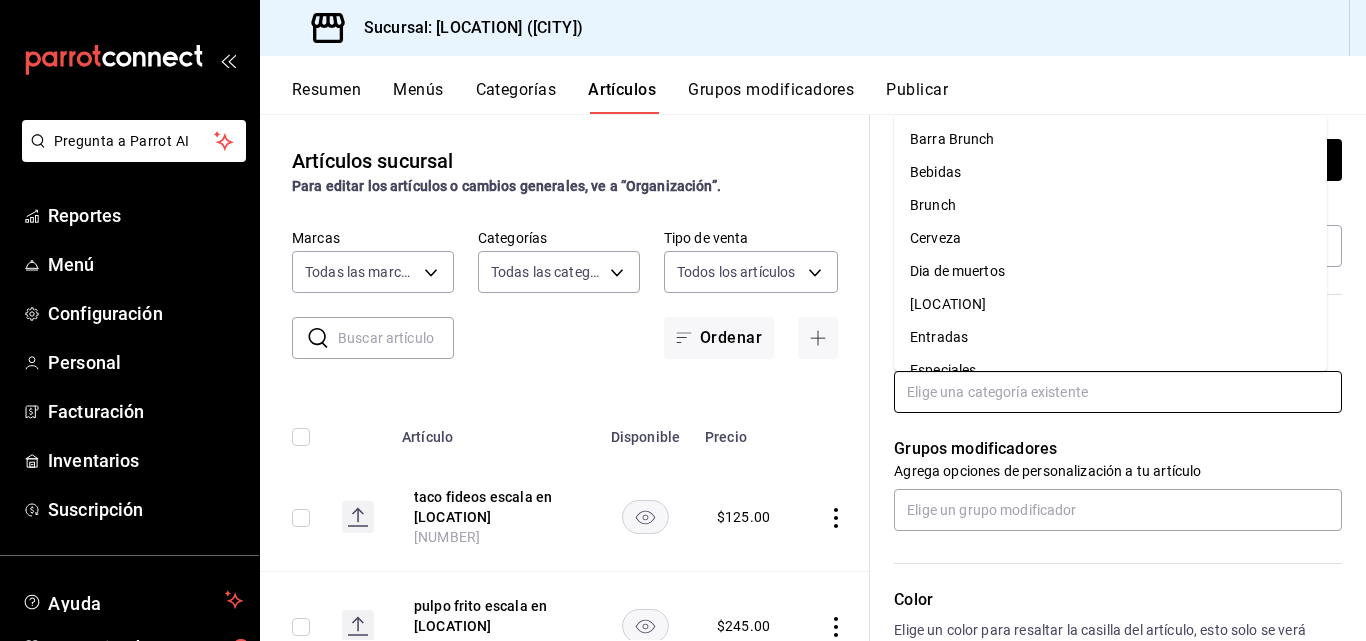 click on "Especiales" at bounding box center (1110, 370) 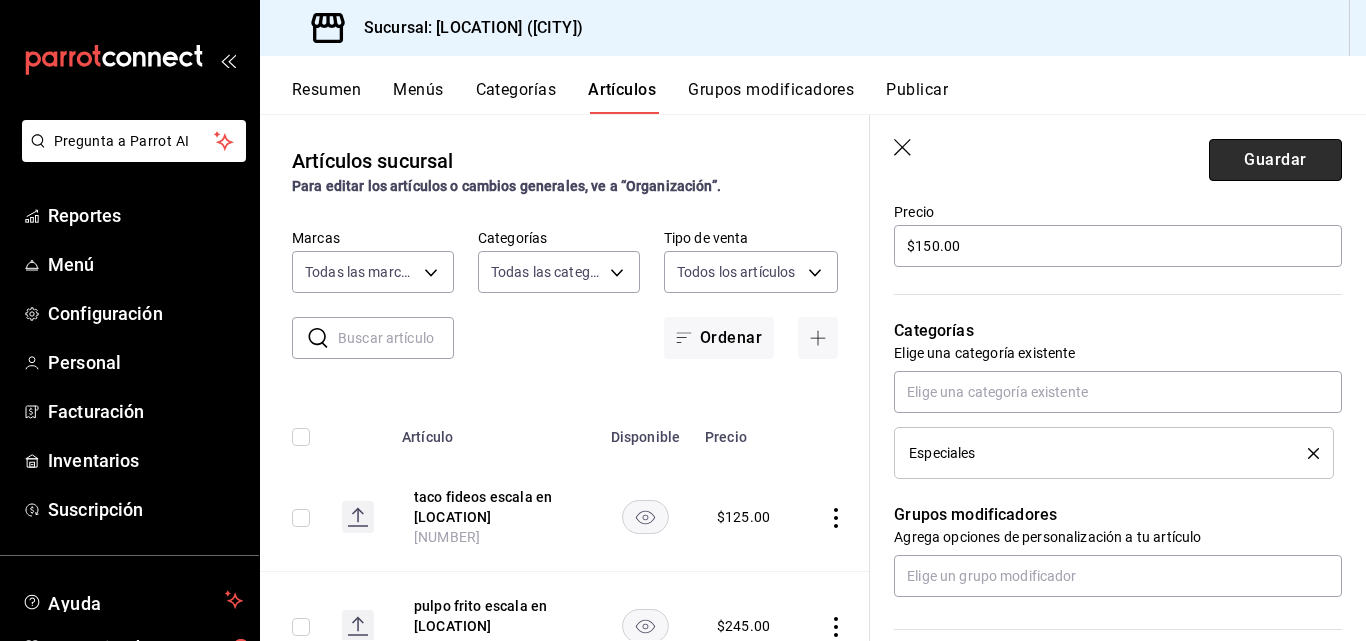 click on "Guardar" at bounding box center (1275, 160) 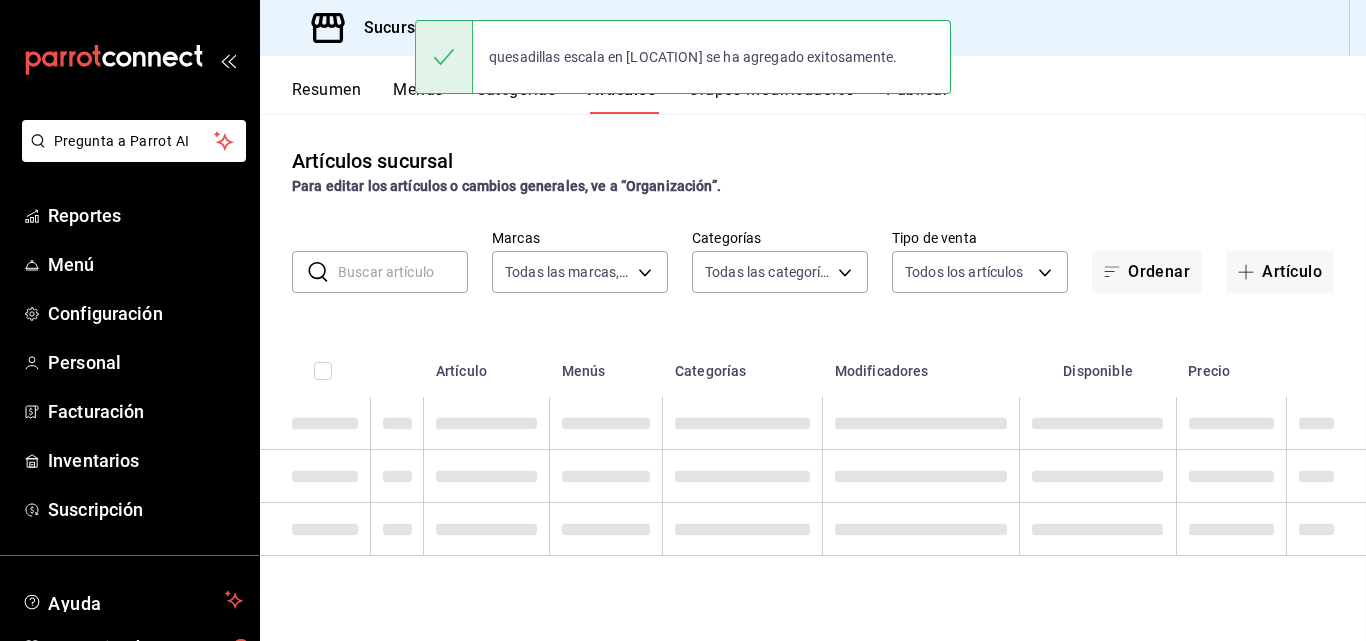 scroll, scrollTop: 0, scrollLeft: 0, axis: both 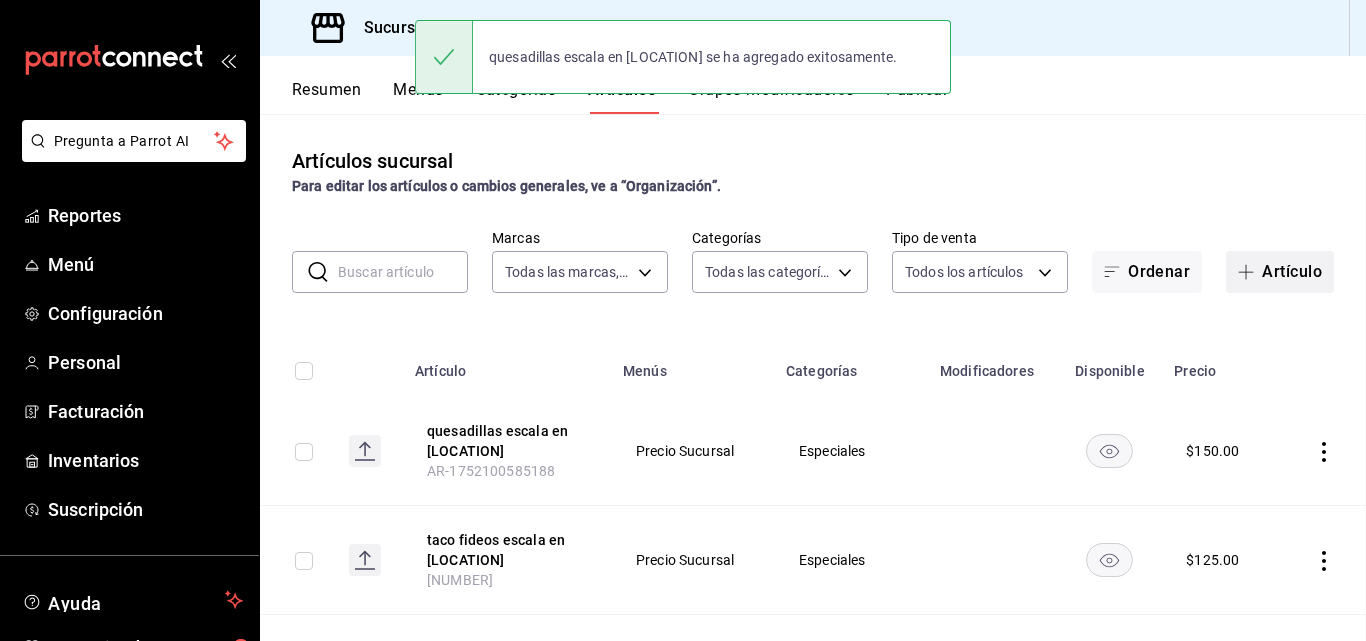 click on "Artículo" at bounding box center (1280, 272) 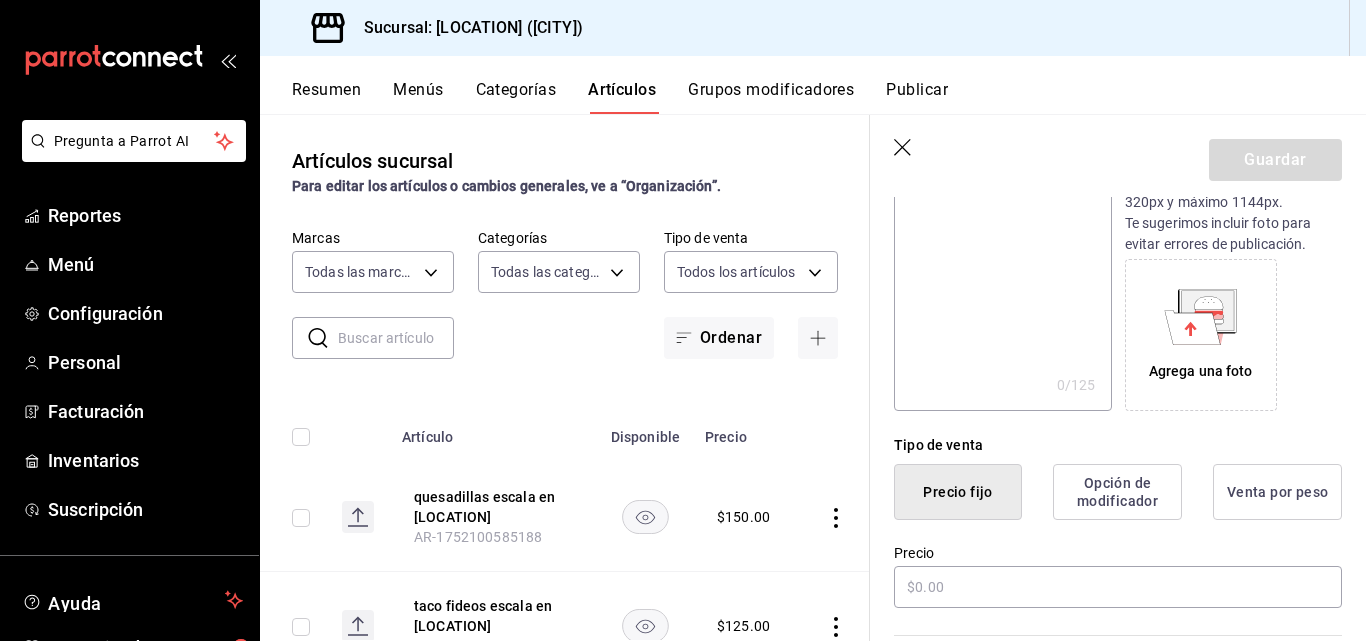 scroll, scrollTop: 439, scrollLeft: 0, axis: vertical 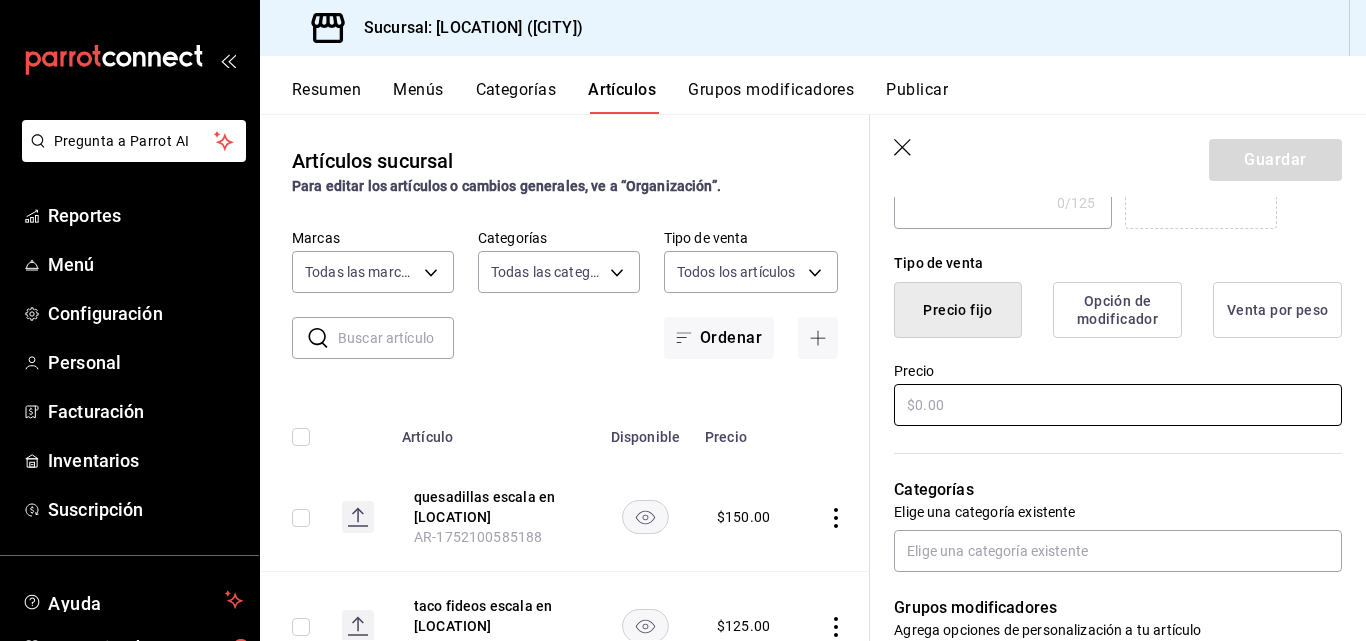 type on "tabla de quesos escala en [LOCATION]" 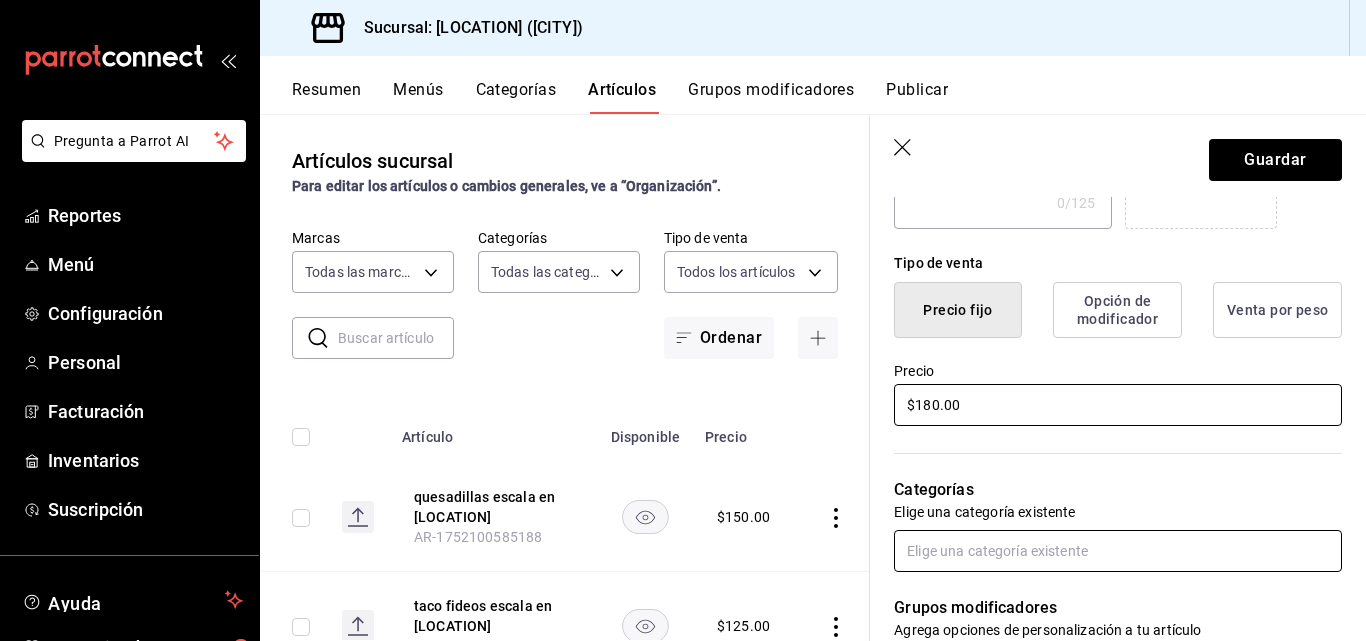 type on "$180.00" 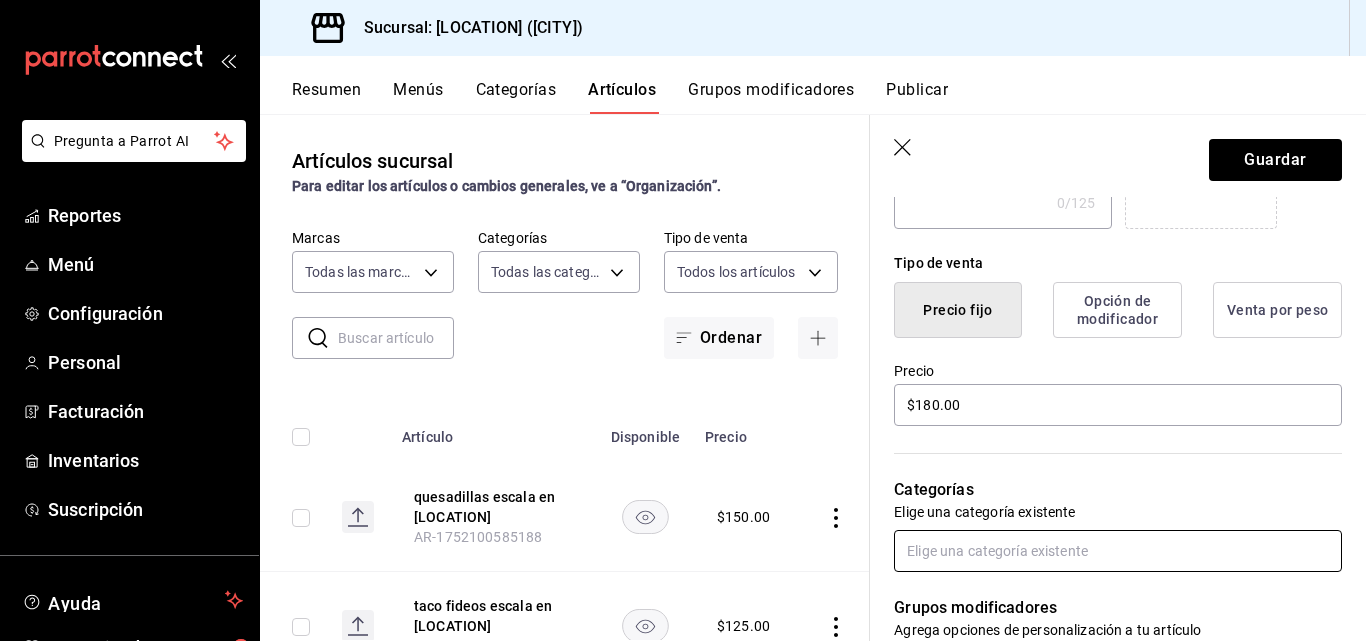 click at bounding box center [1118, 551] 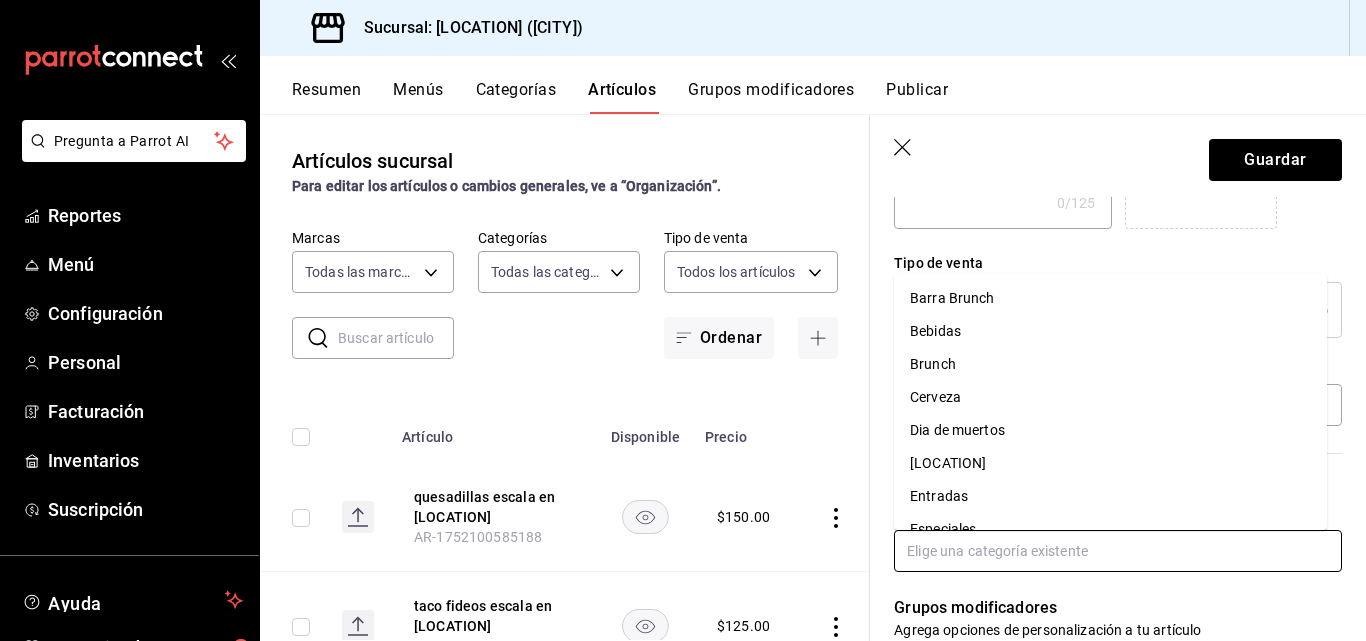 click on "Especiales" at bounding box center [1110, 529] 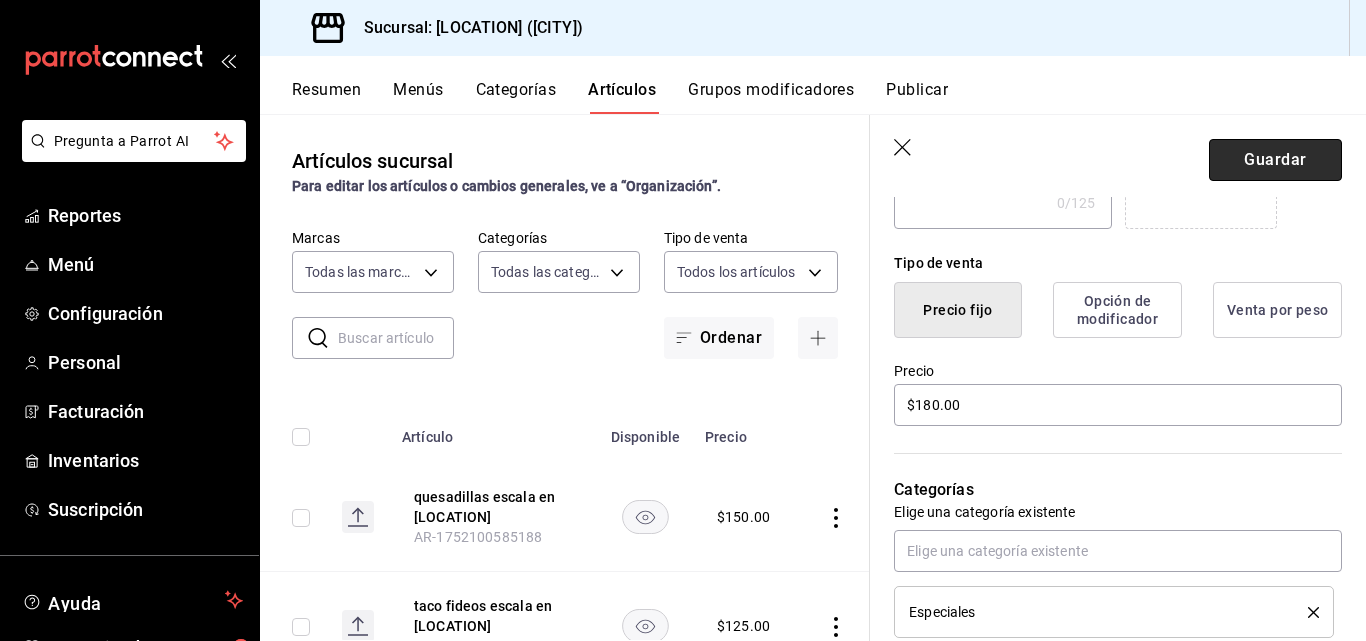 click on "Guardar" at bounding box center [1275, 160] 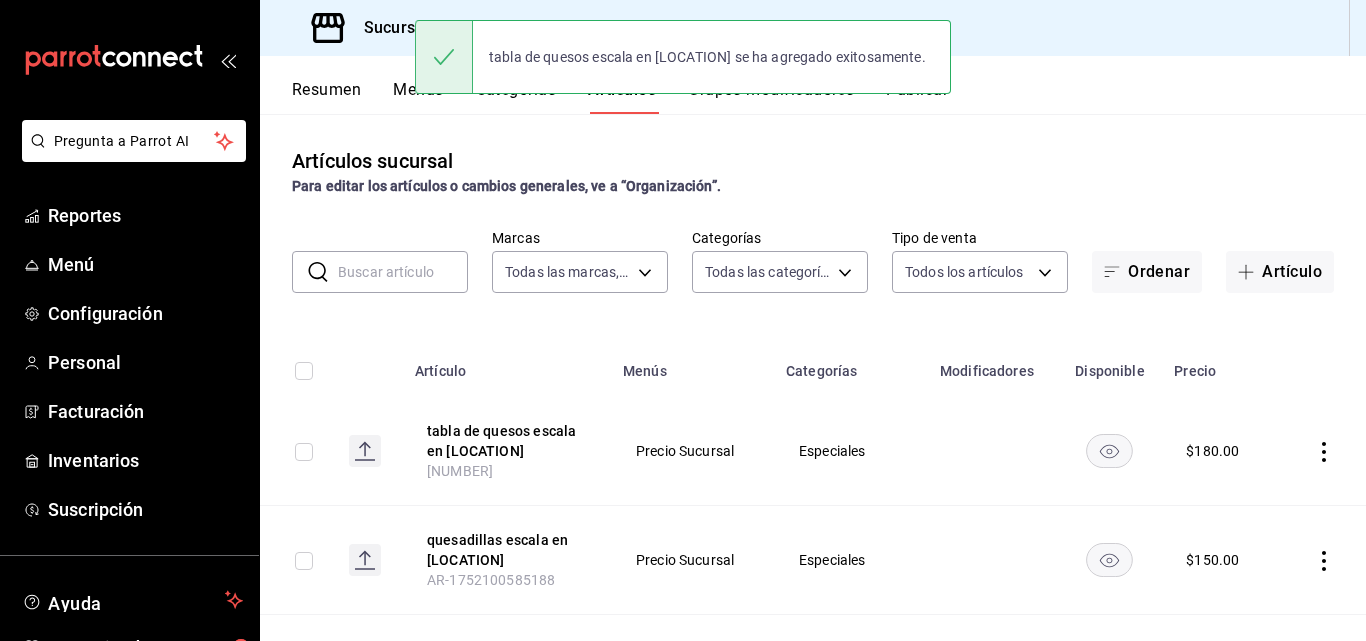 scroll, scrollTop: 0, scrollLeft: 0, axis: both 